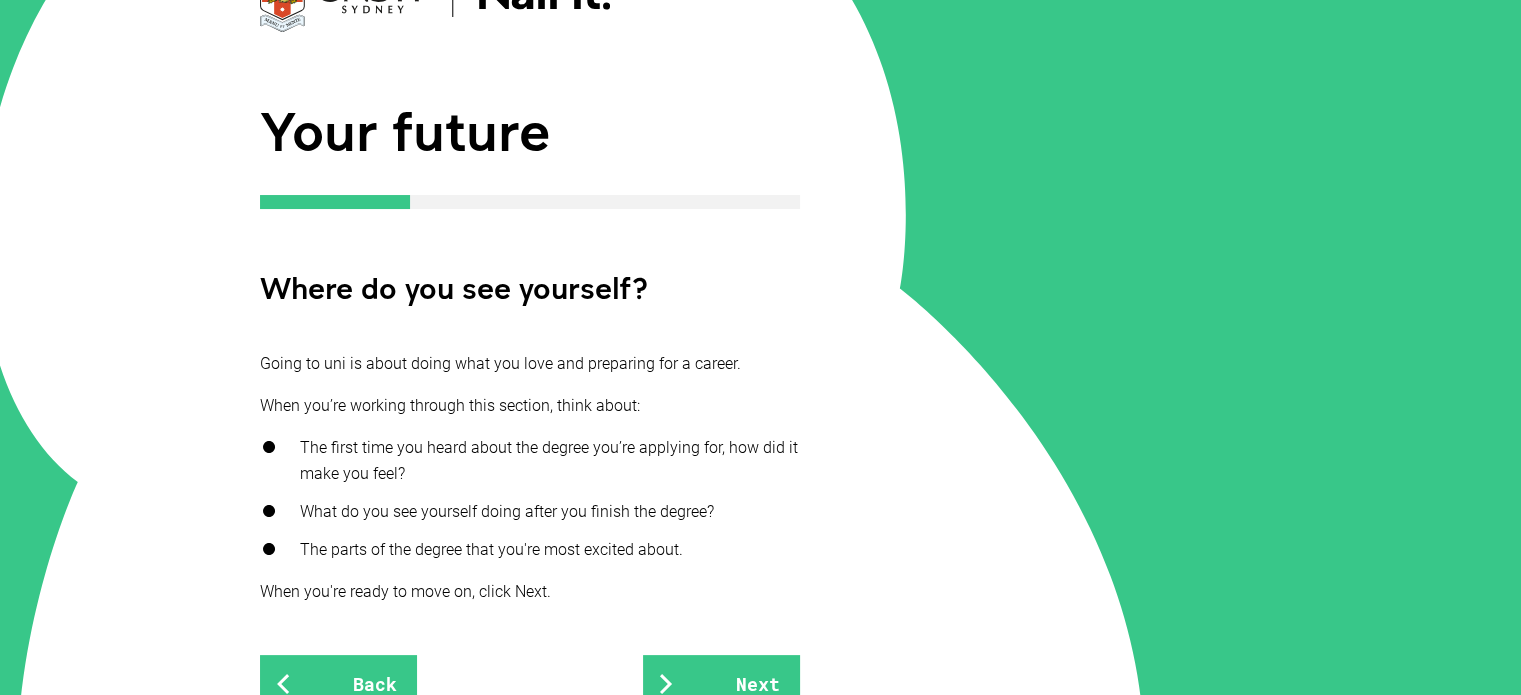 scroll, scrollTop: 400, scrollLeft: 0, axis: vertical 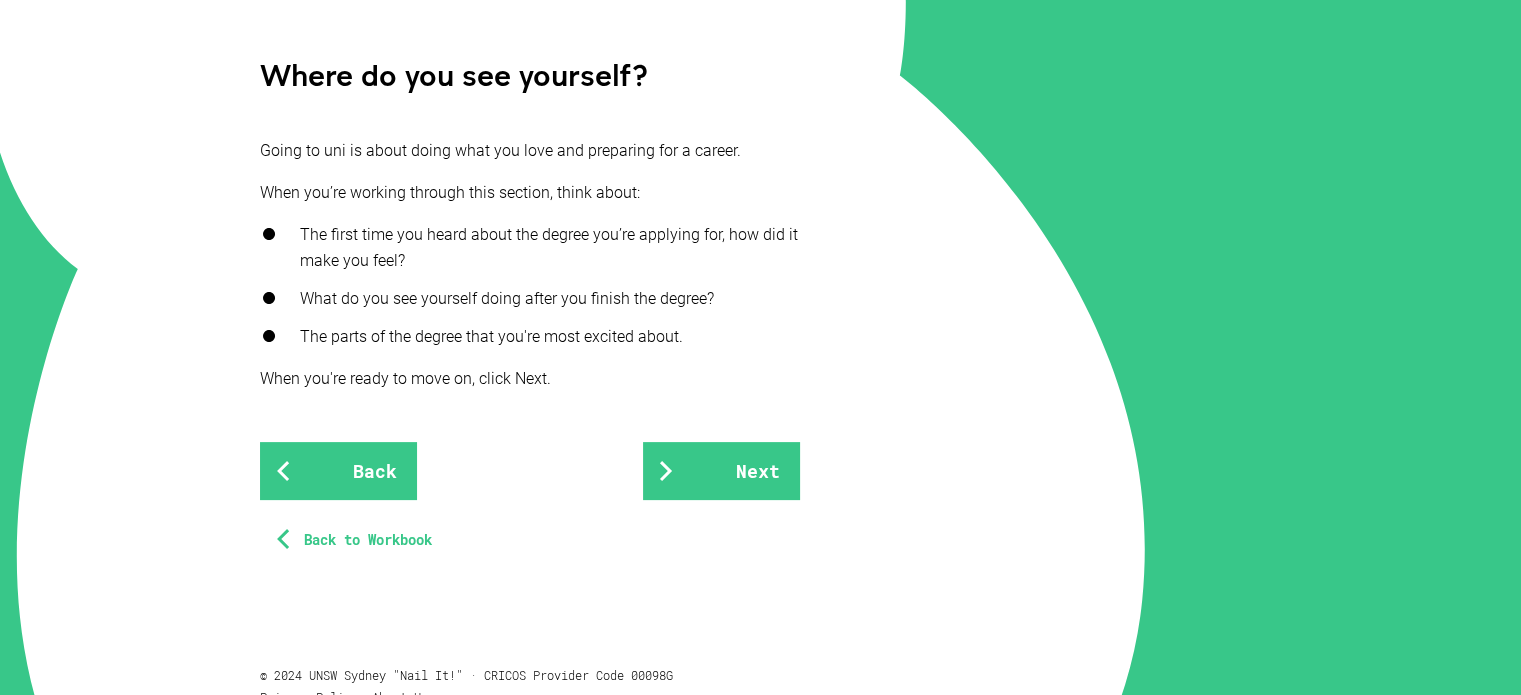 click on "Your future Where do you see yourself? Going to uni is about doing what you love and preparing for a career. When you’re working through this section, think about: The first time you heard about the degree you’re applying for, how did it make you feel? What do you see yourself doing after you finish the degree? The parts of the degree that you're most excited about. When you're ready to move on, click Next. Back Next Back to Workbook" at bounding box center (530, 222) 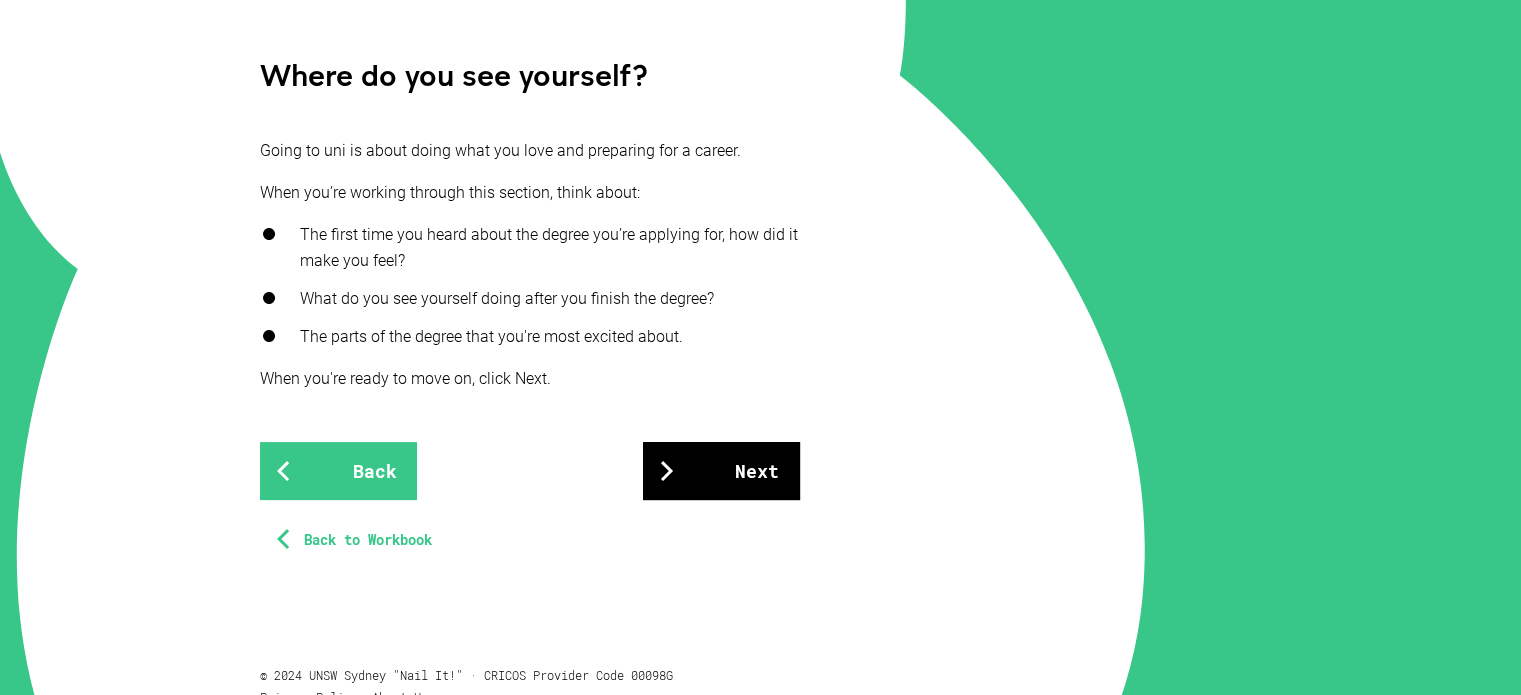 click on "Next" at bounding box center (721, 471) 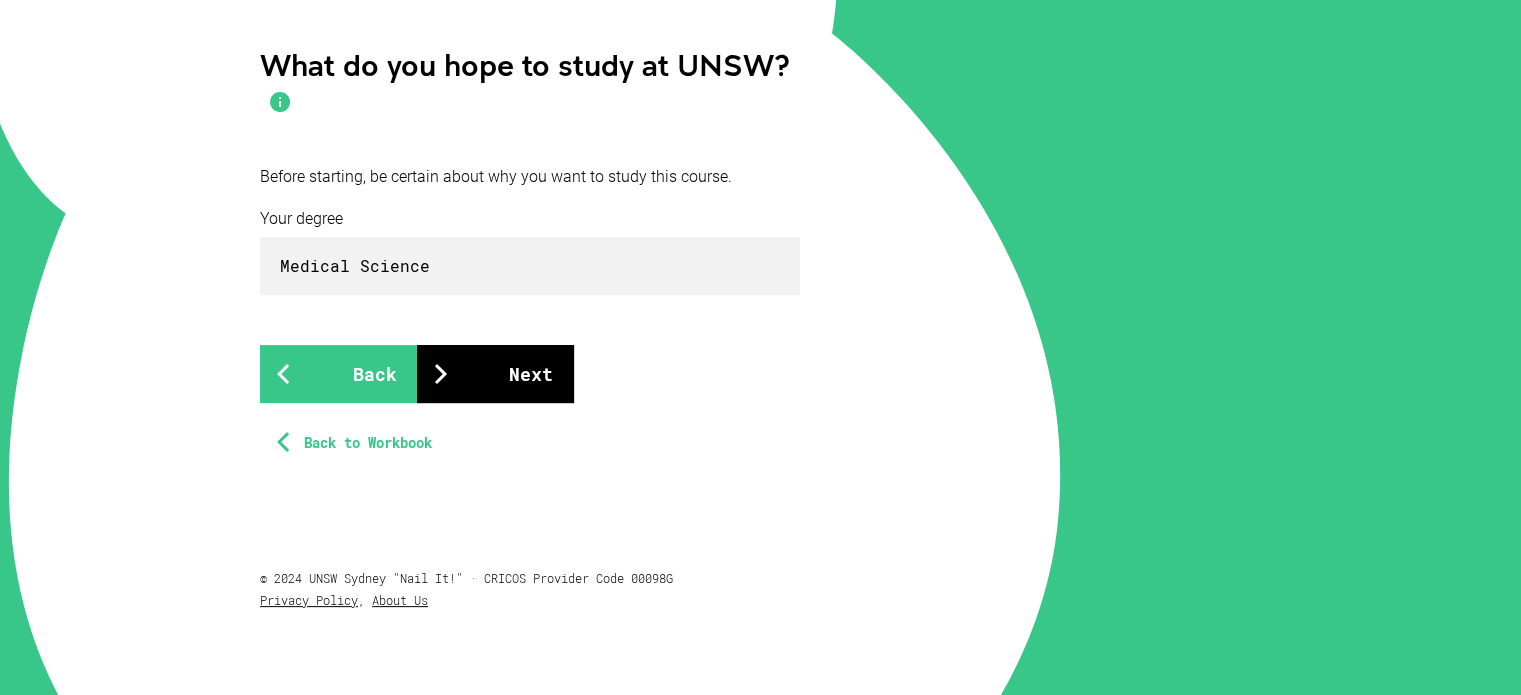 scroll, scrollTop: 401, scrollLeft: 0, axis: vertical 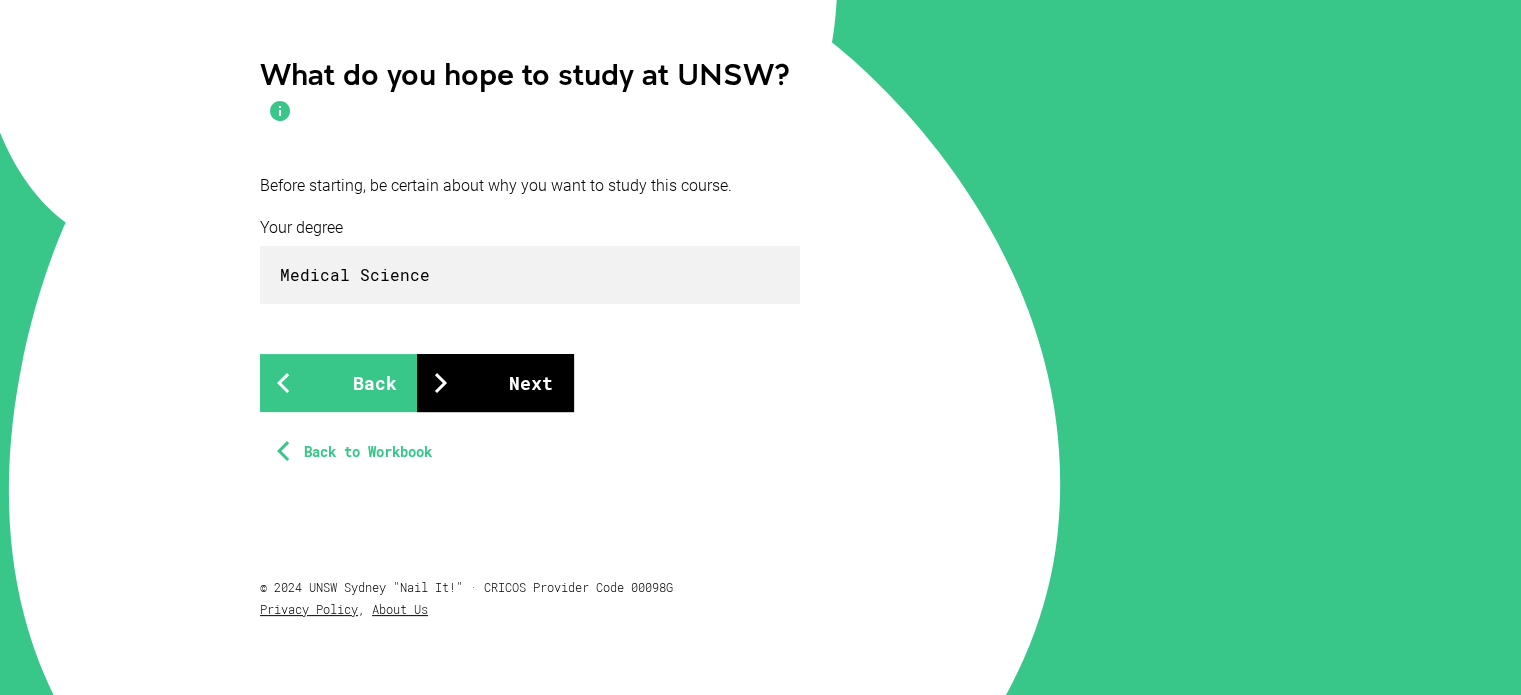 click on "Next" at bounding box center (495, 383) 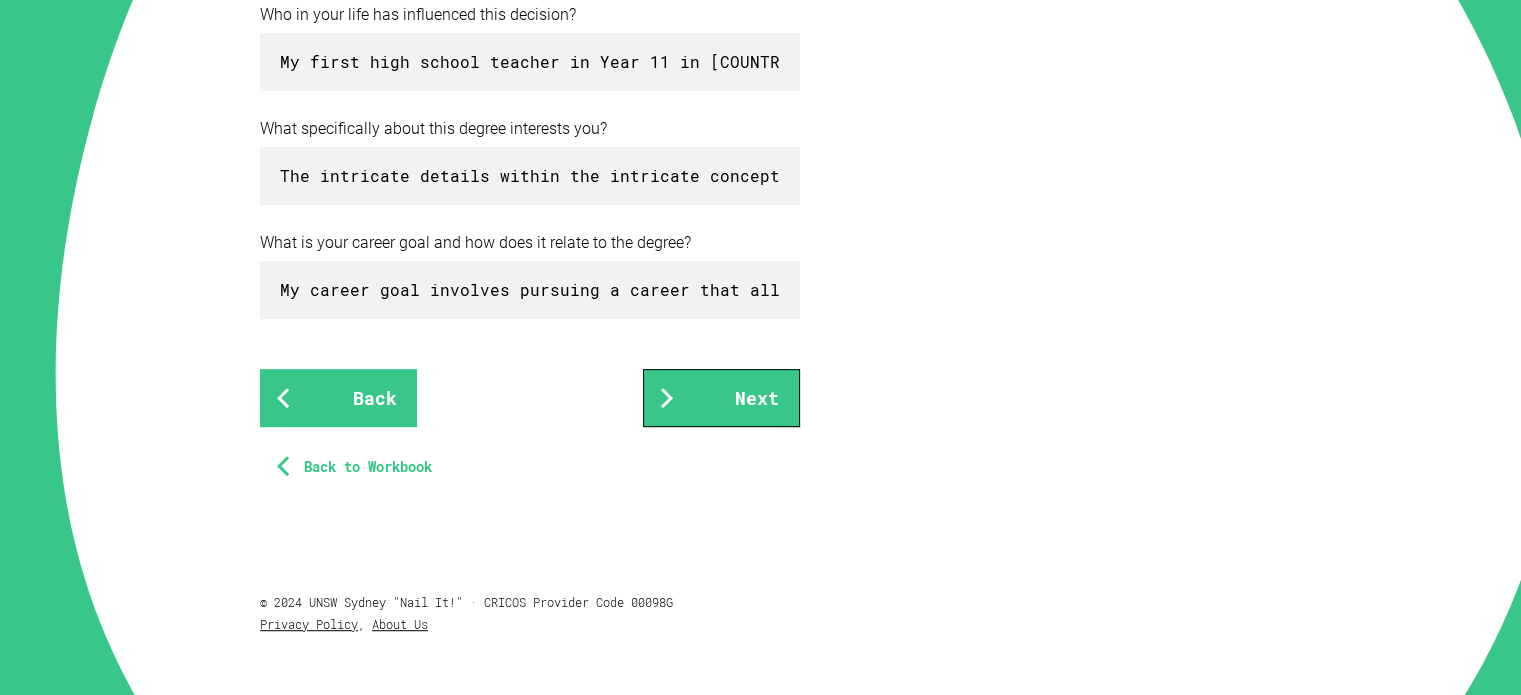 scroll, scrollTop: 0, scrollLeft: 0, axis: both 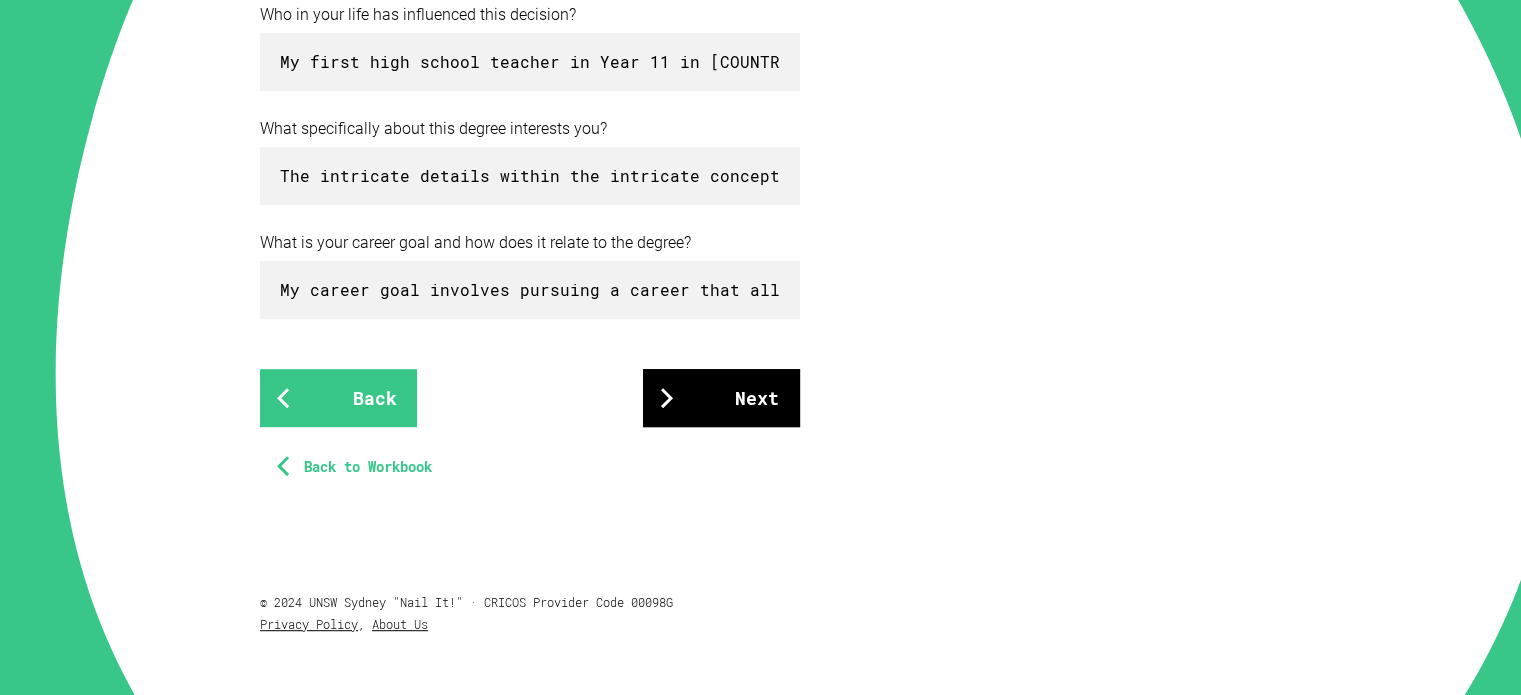 click on "Next" at bounding box center [721, 398] 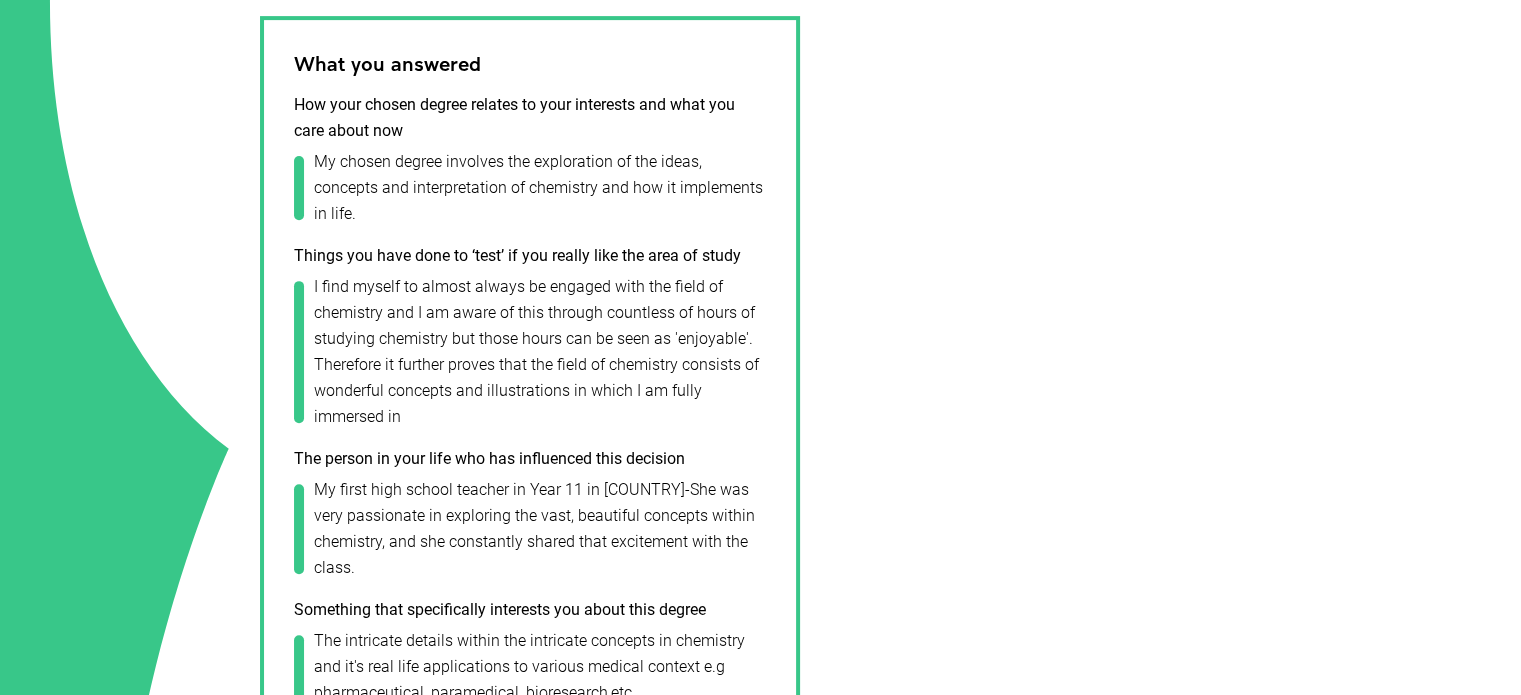 scroll, scrollTop: 800, scrollLeft: 0, axis: vertical 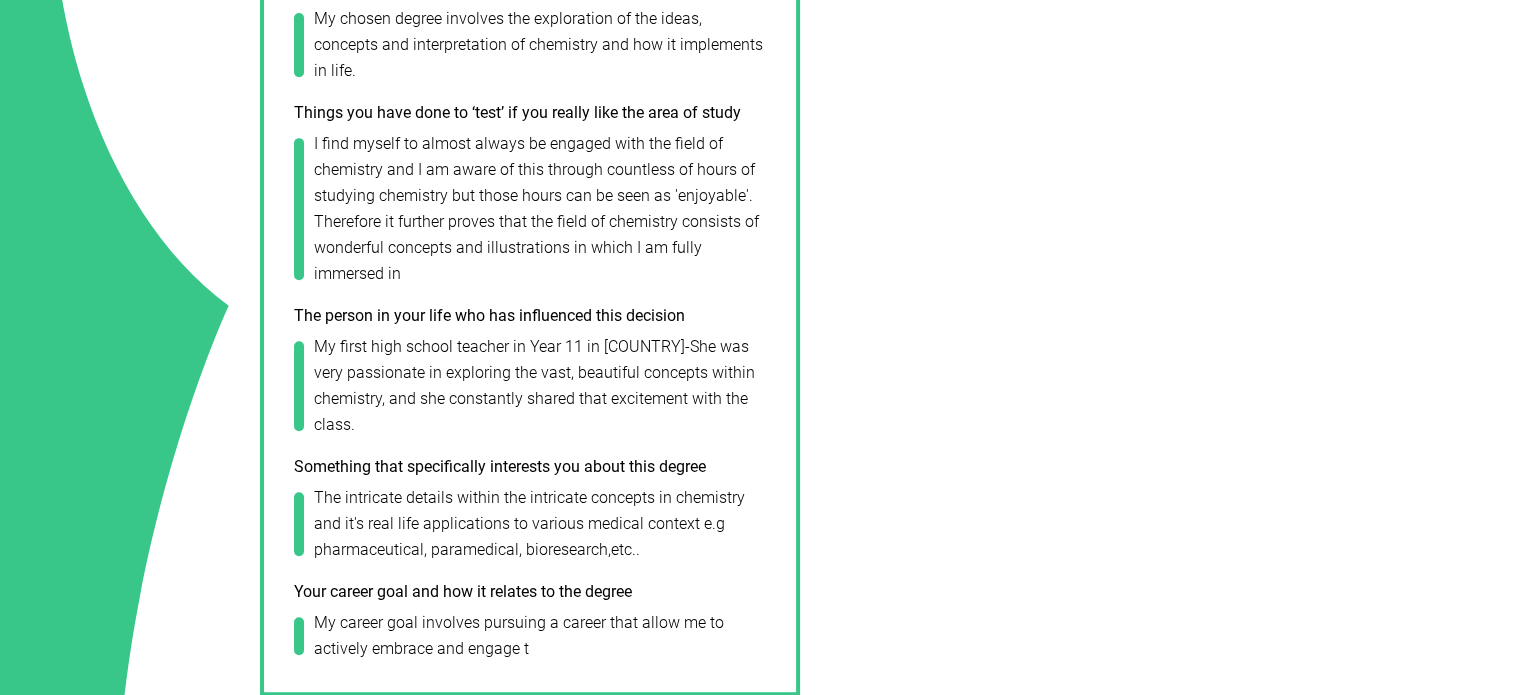 click on "I find myself to almost always be engaged with the field of chemistry and I am aware of this through countless of hours of studying chemistry but those hours can be seen as 'enjoyable'. Therefore it further proves that the field of chemistry consists of wonderful concepts and illustrations in which I am fully immersed in" at bounding box center [535, 45] 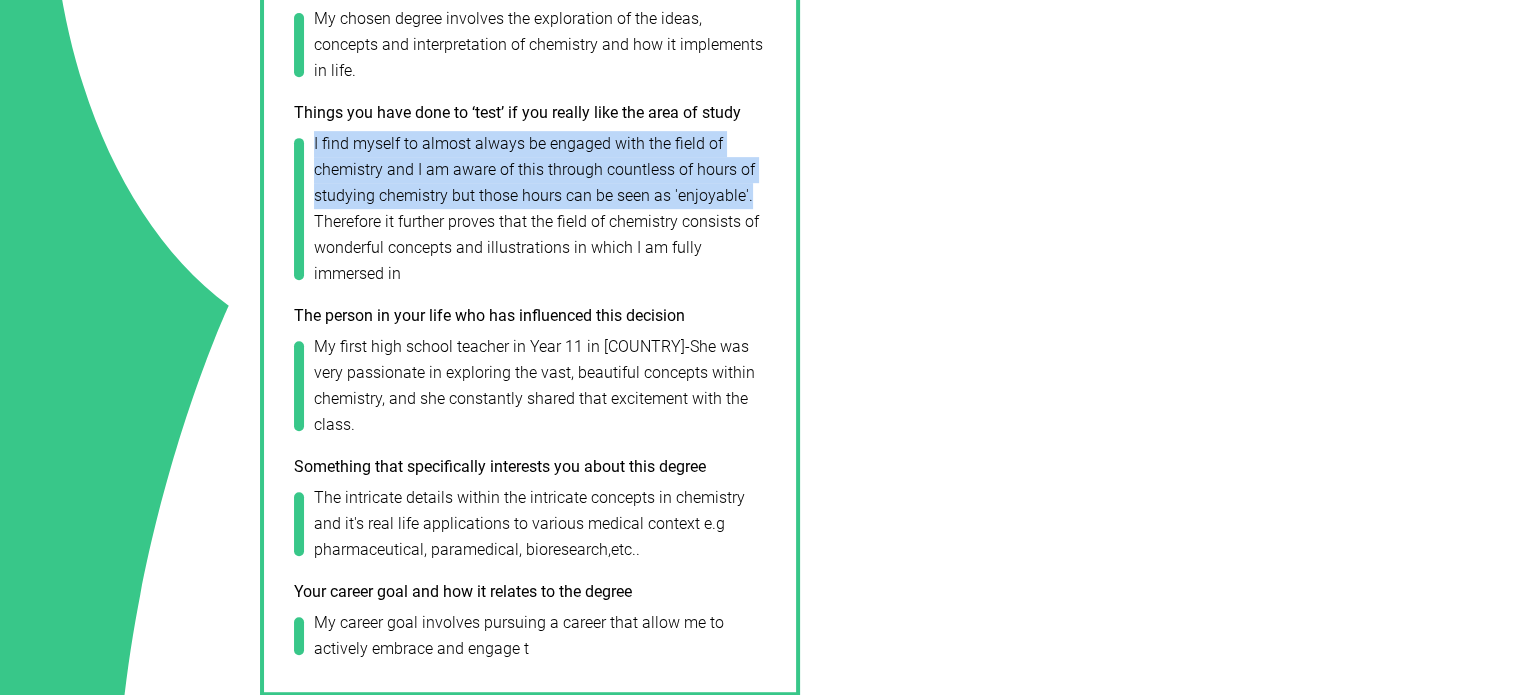 drag, startPoint x: 756, startPoint y: 206, endPoint x: 830, endPoint y: 109, distance: 122.0041 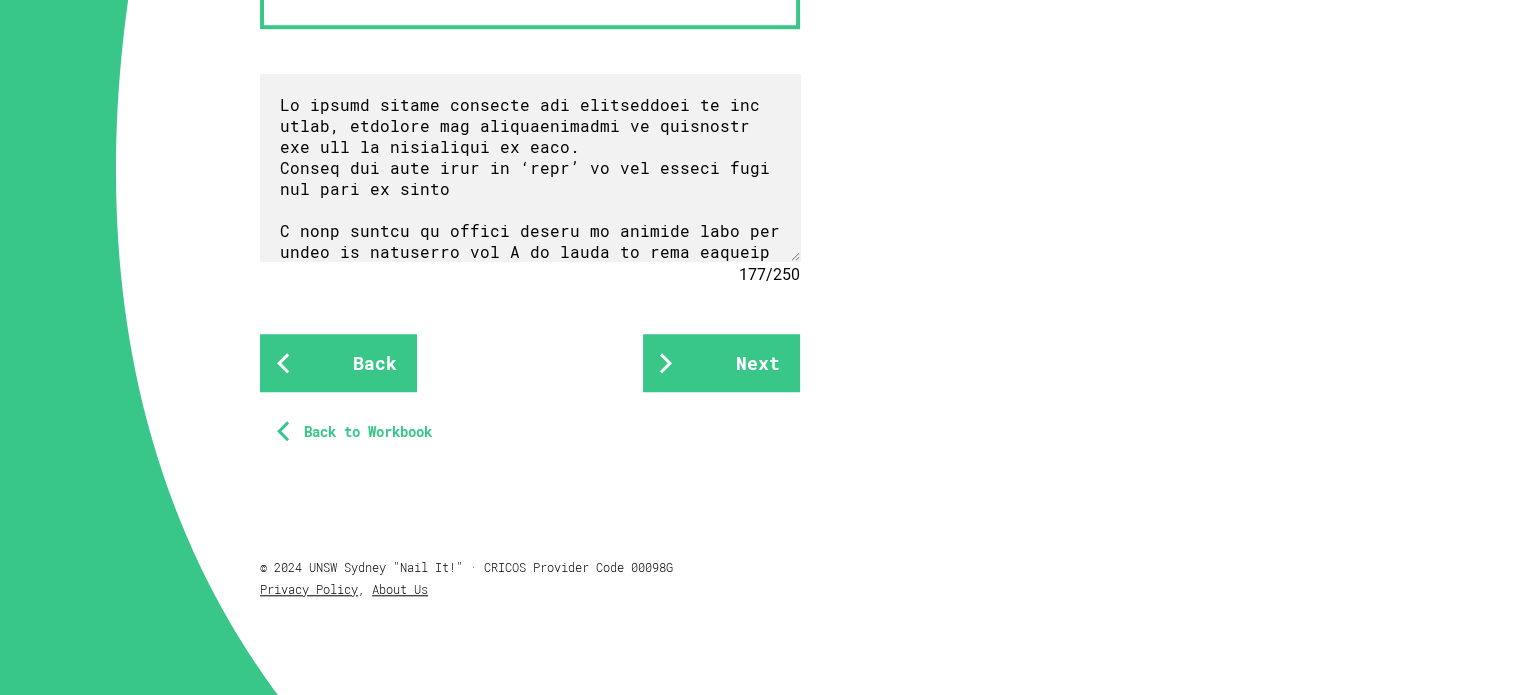 scroll, scrollTop: 1631, scrollLeft: 0, axis: vertical 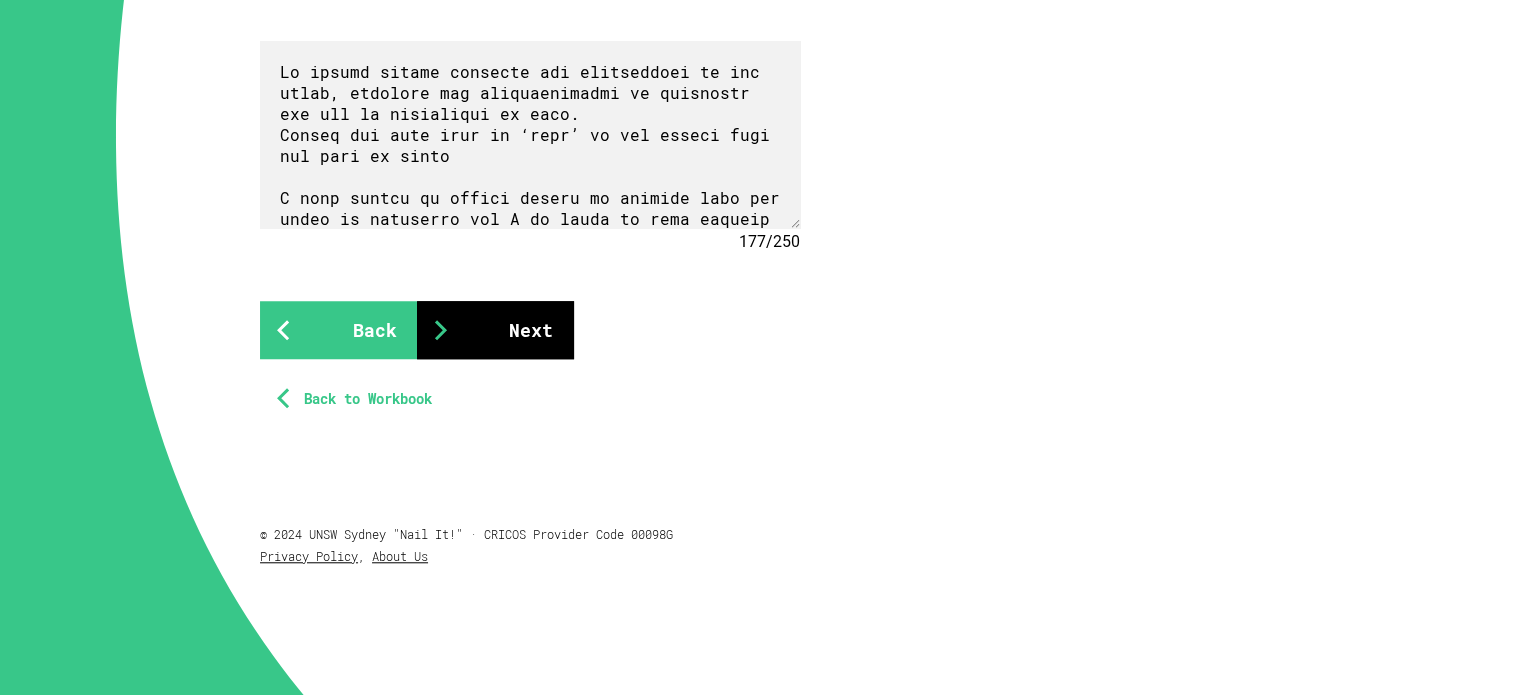 click on "Next" at bounding box center [495, 330] 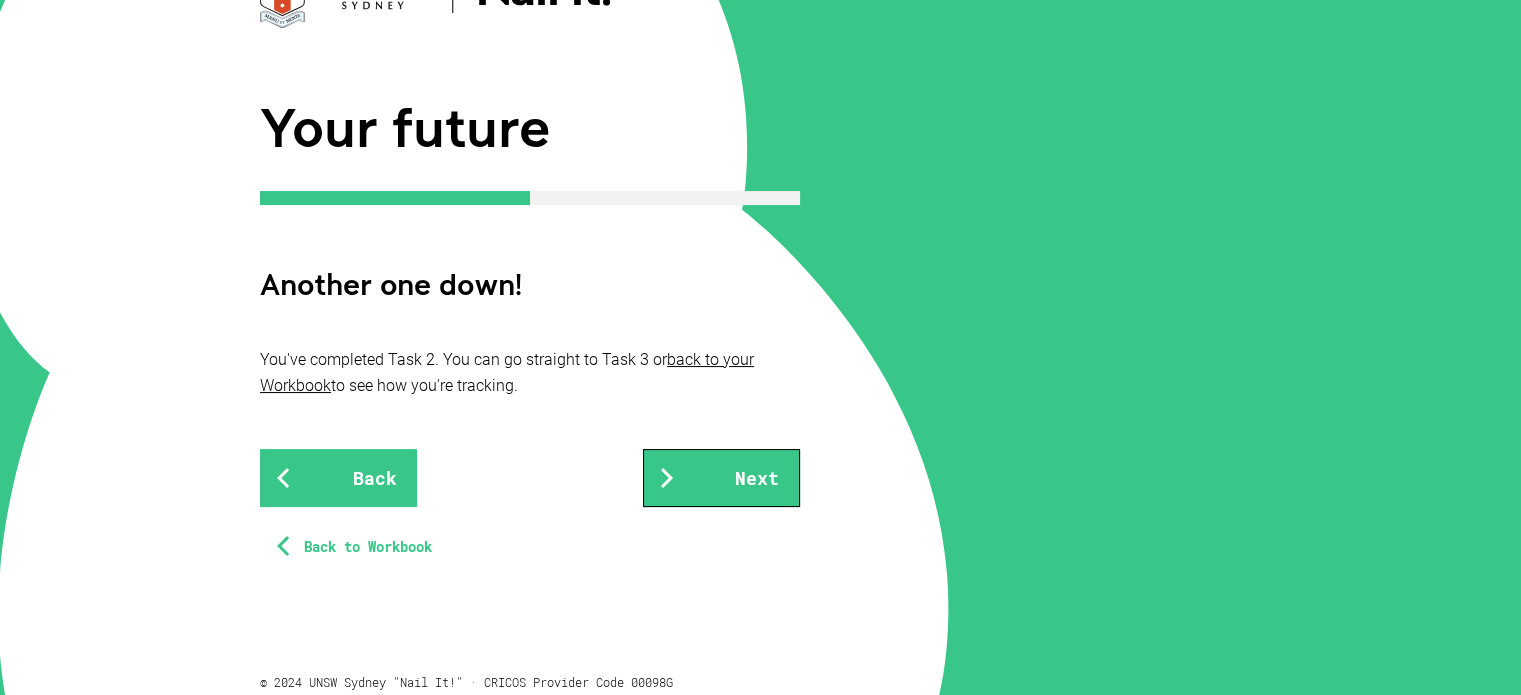 scroll, scrollTop: 200, scrollLeft: 0, axis: vertical 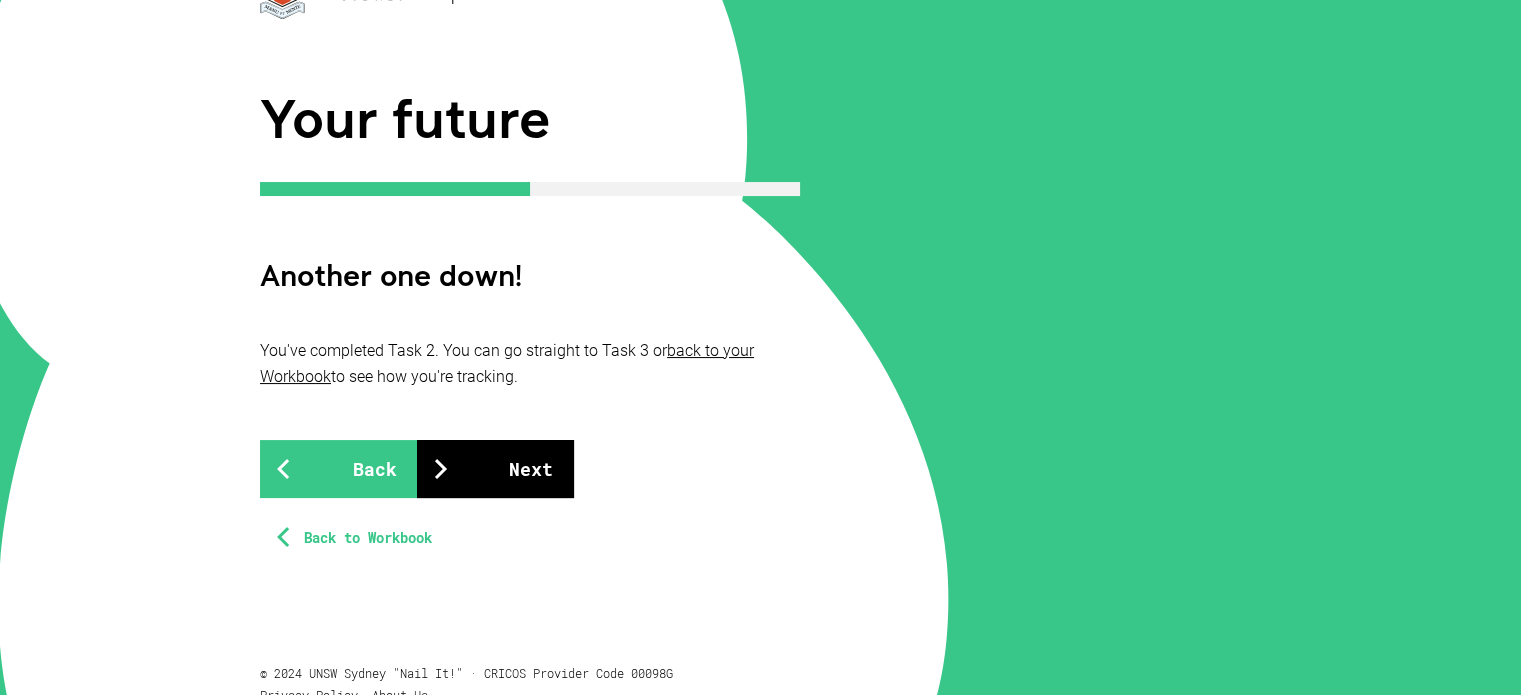click on "Next" at bounding box center [495, 469] 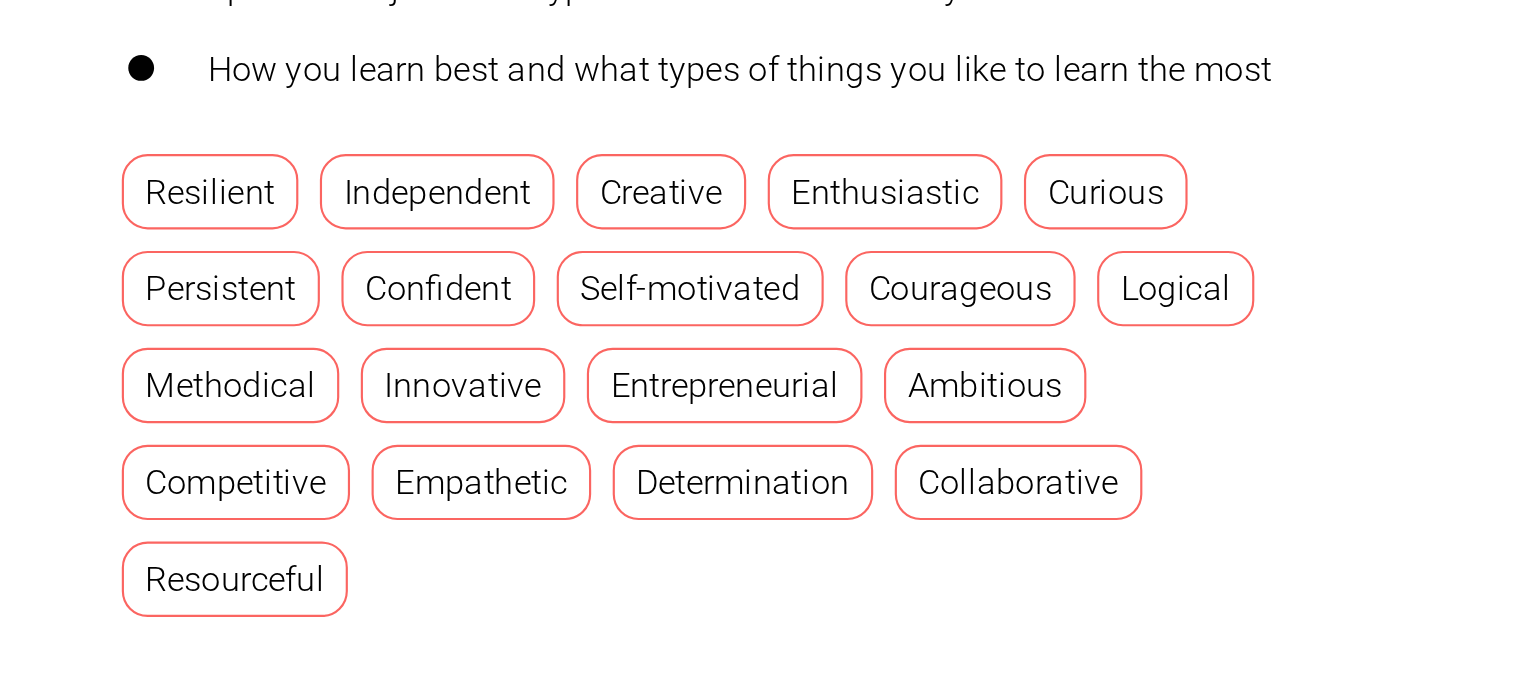 scroll, scrollTop: 700, scrollLeft: 0, axis: vertical 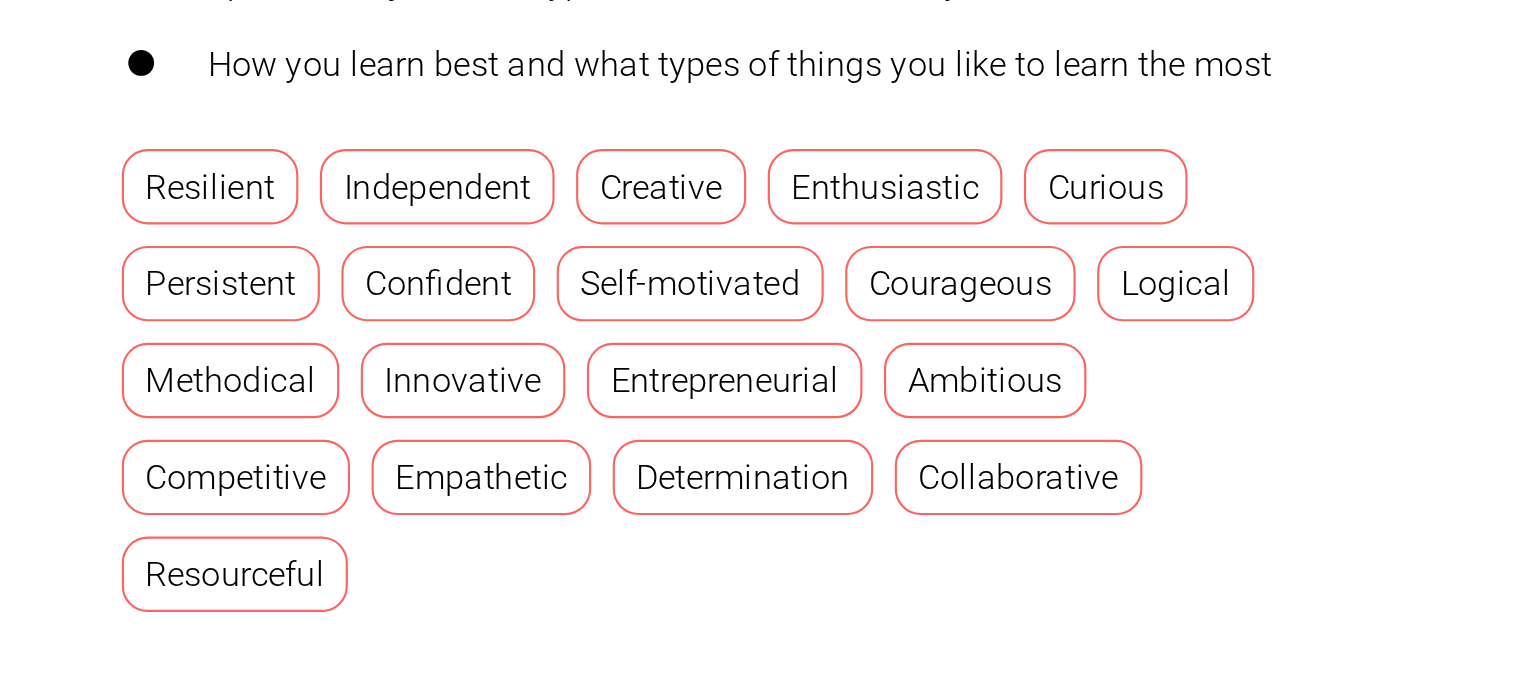 click on "Enthusiastic" at bounding box center (614, 343) 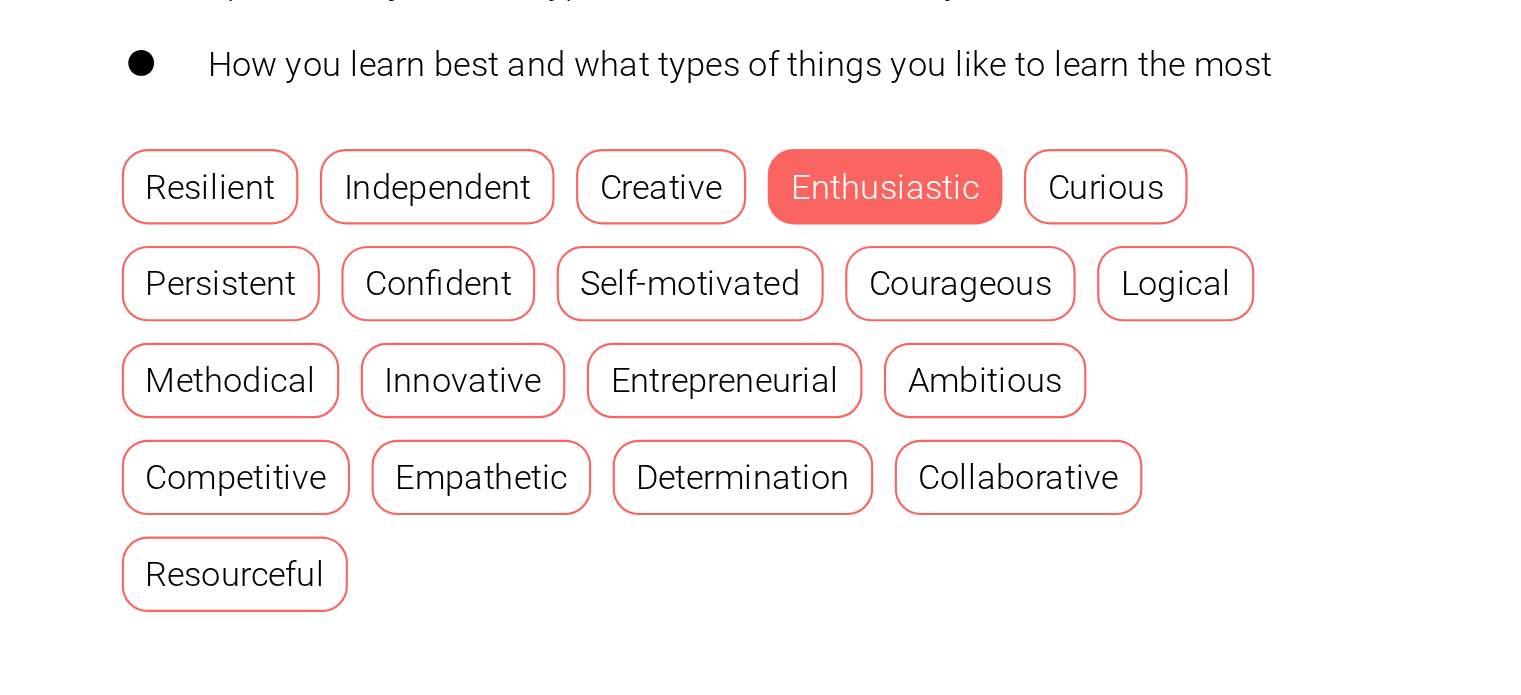 click on "Competitive" at bounding box center (313, 478) 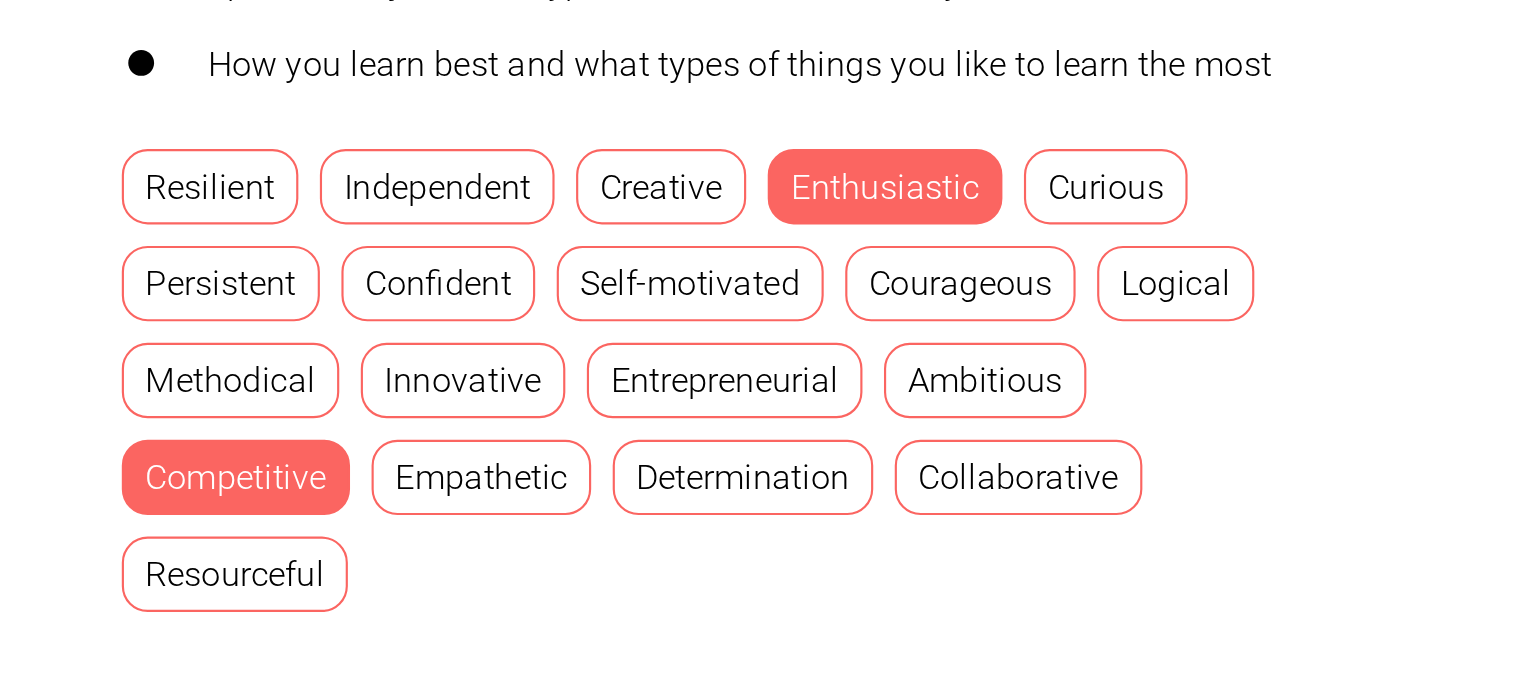 click on "Ambitious" at bounding box center (661, 433) 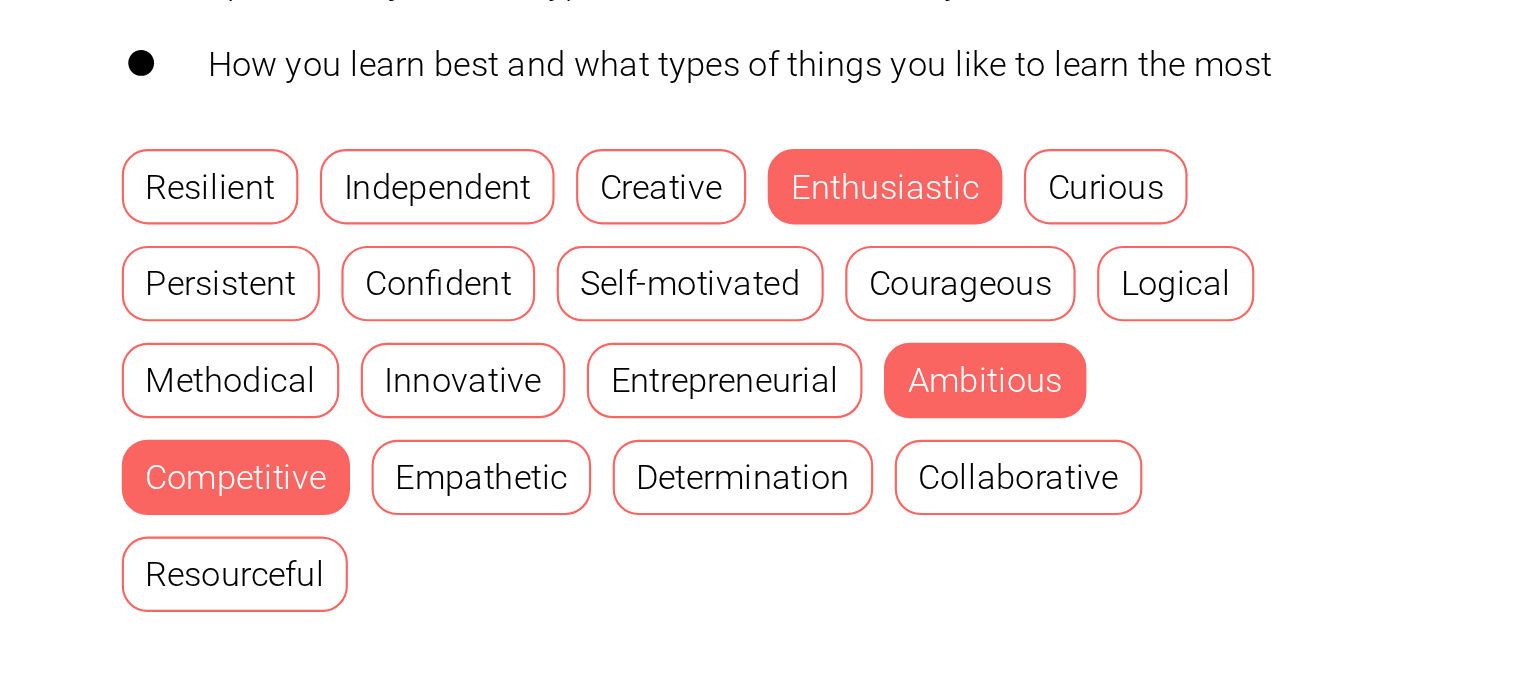 click on "Independent" at bounding box center (406, 343) 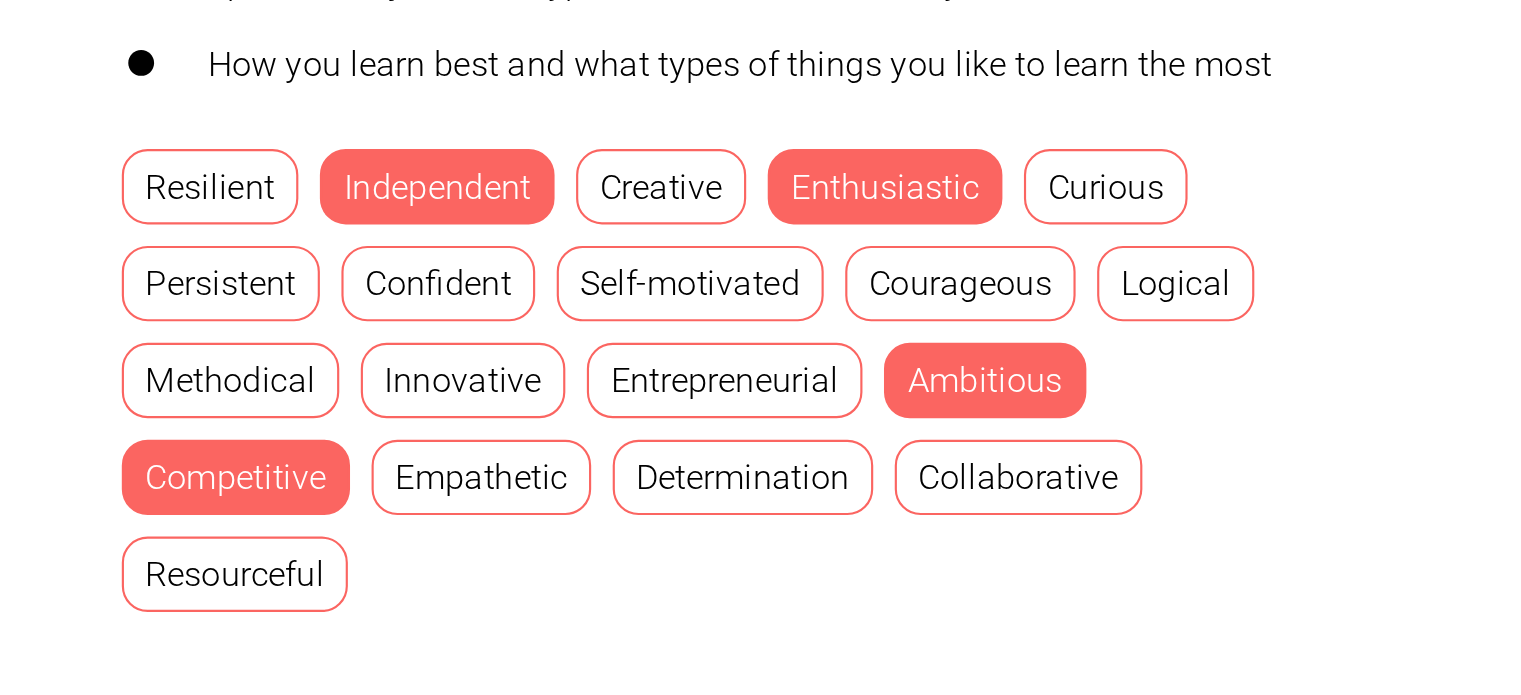 click on "Logical" at bounding box center (749, 388) 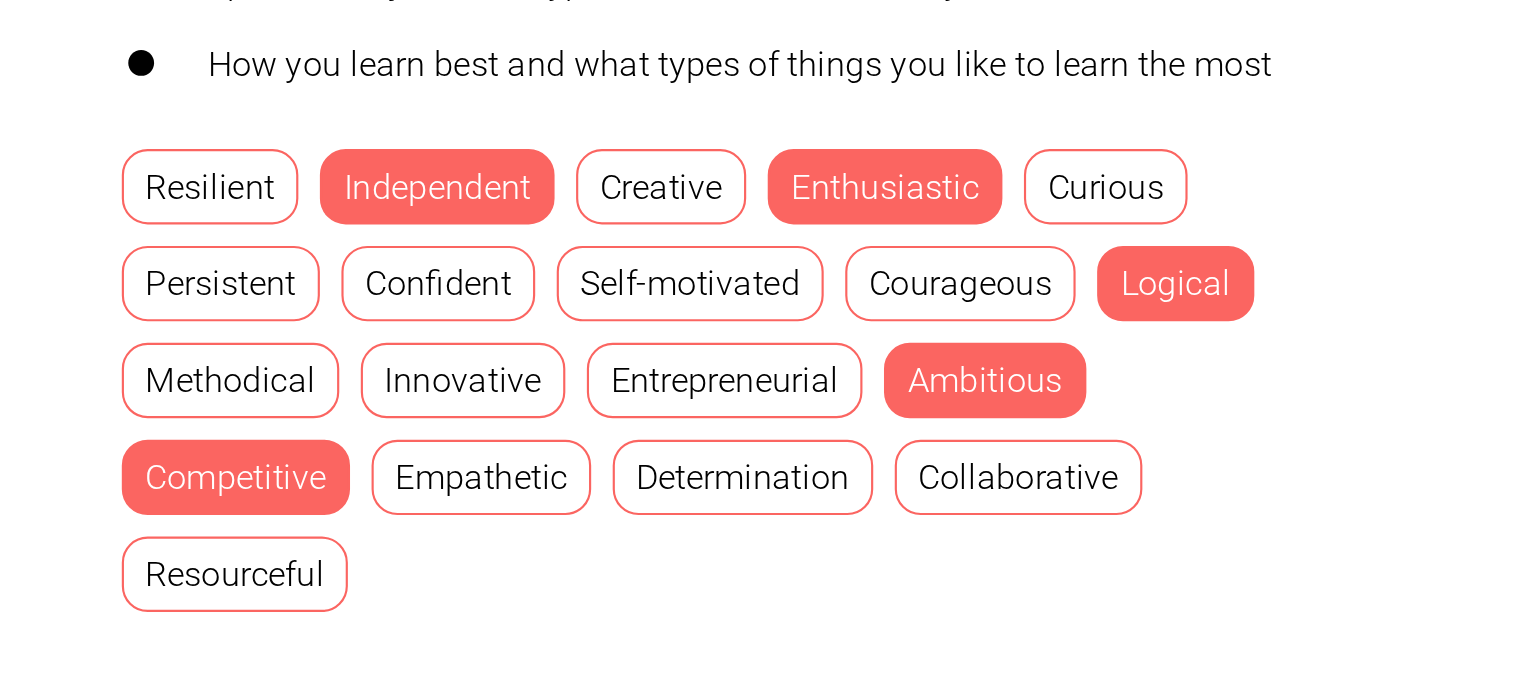 click on "Resourceful" at bounding box center (312, 523) 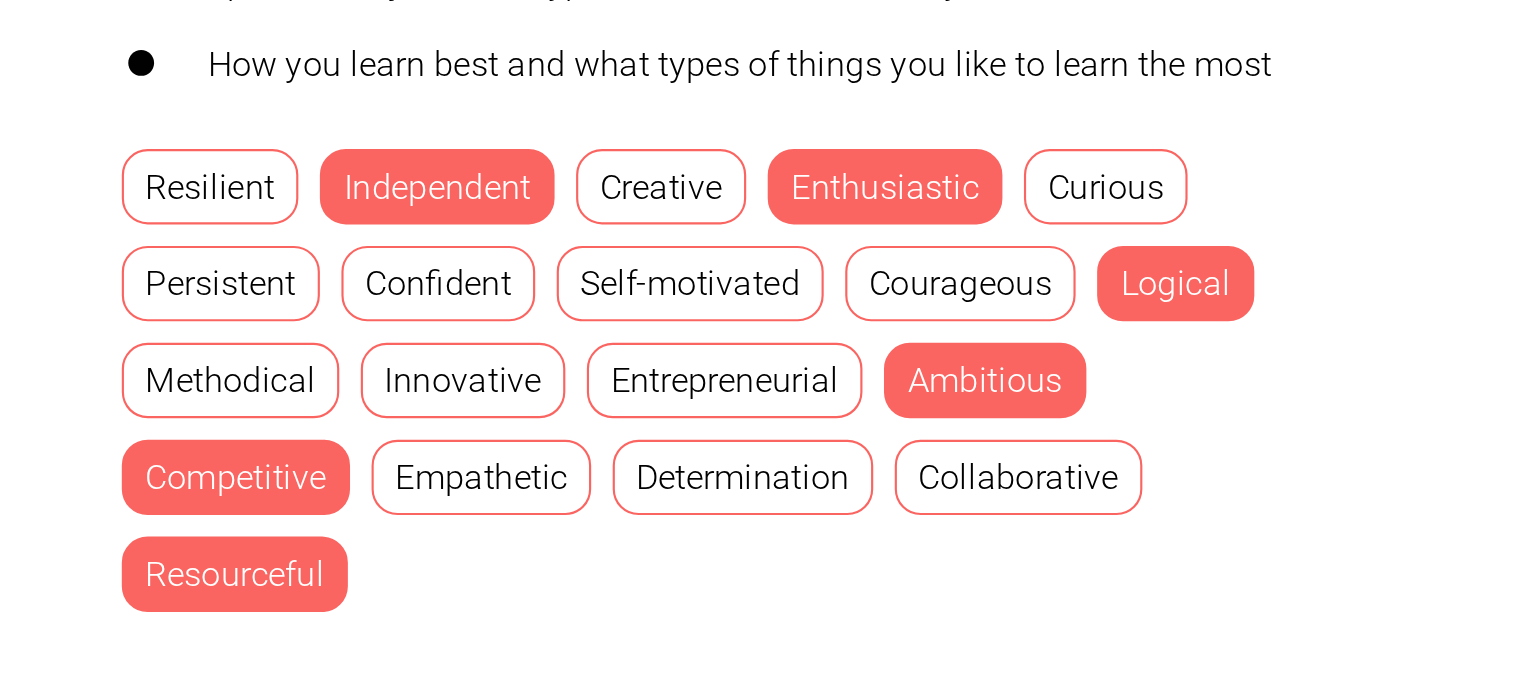 click on "Self-motivated" at bounding box center [524, 388] 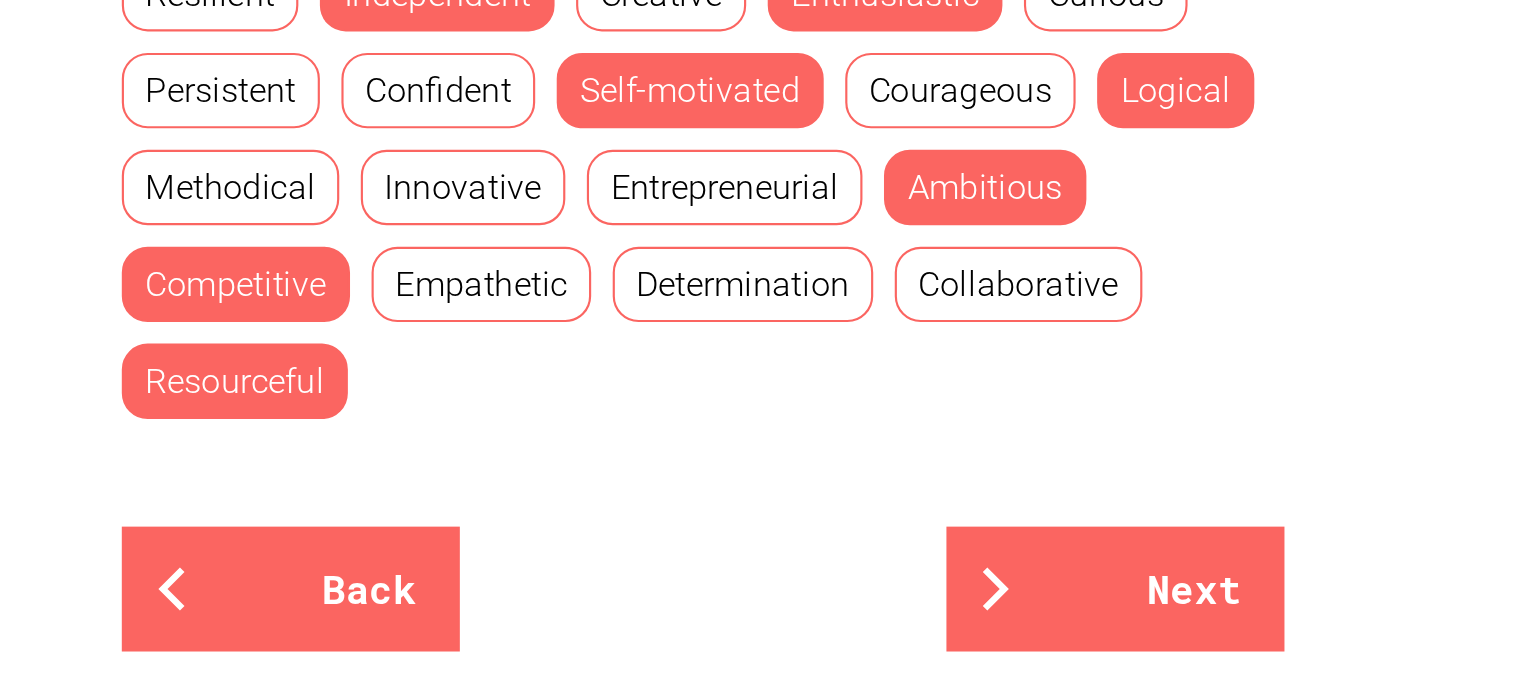 scroll, scrollTop: 699, scrollLeft: 0, axis: vertical 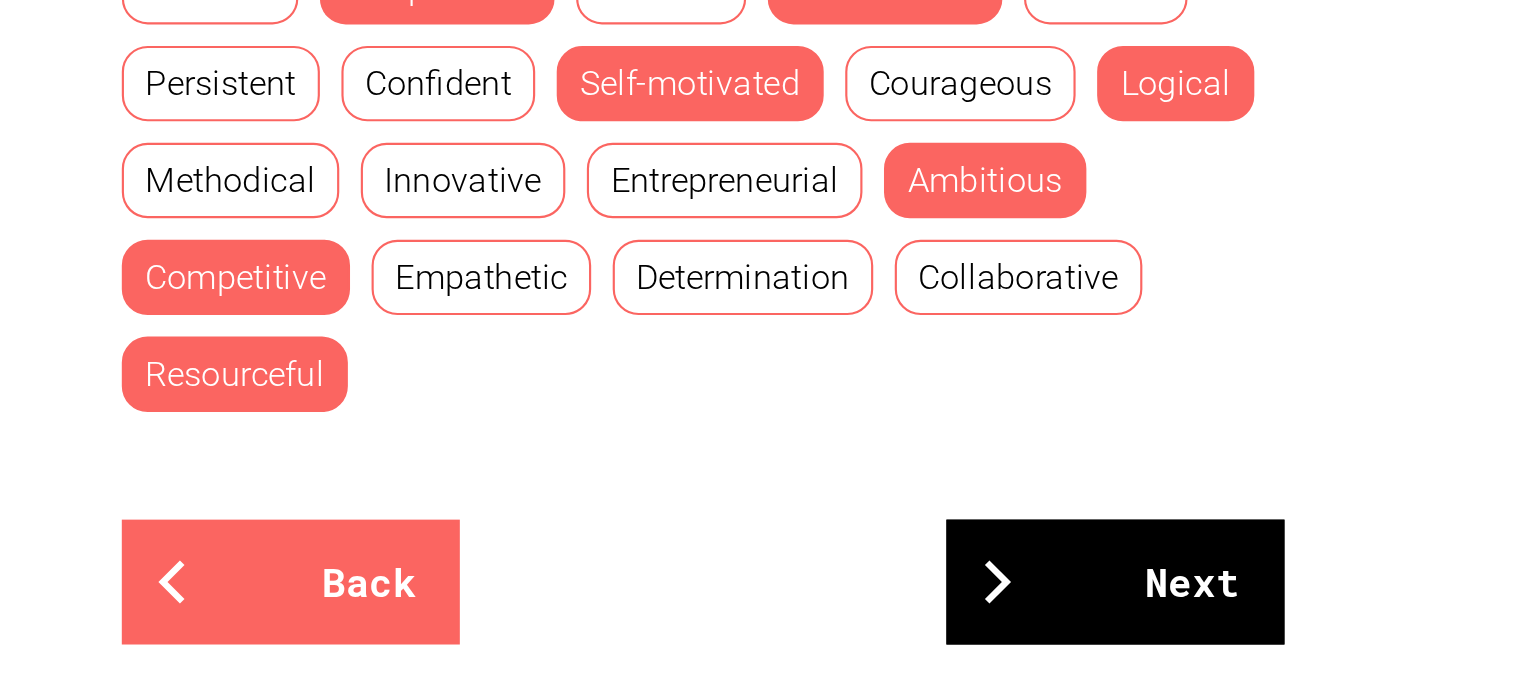click on "Next" at bounding box center (721, 620) 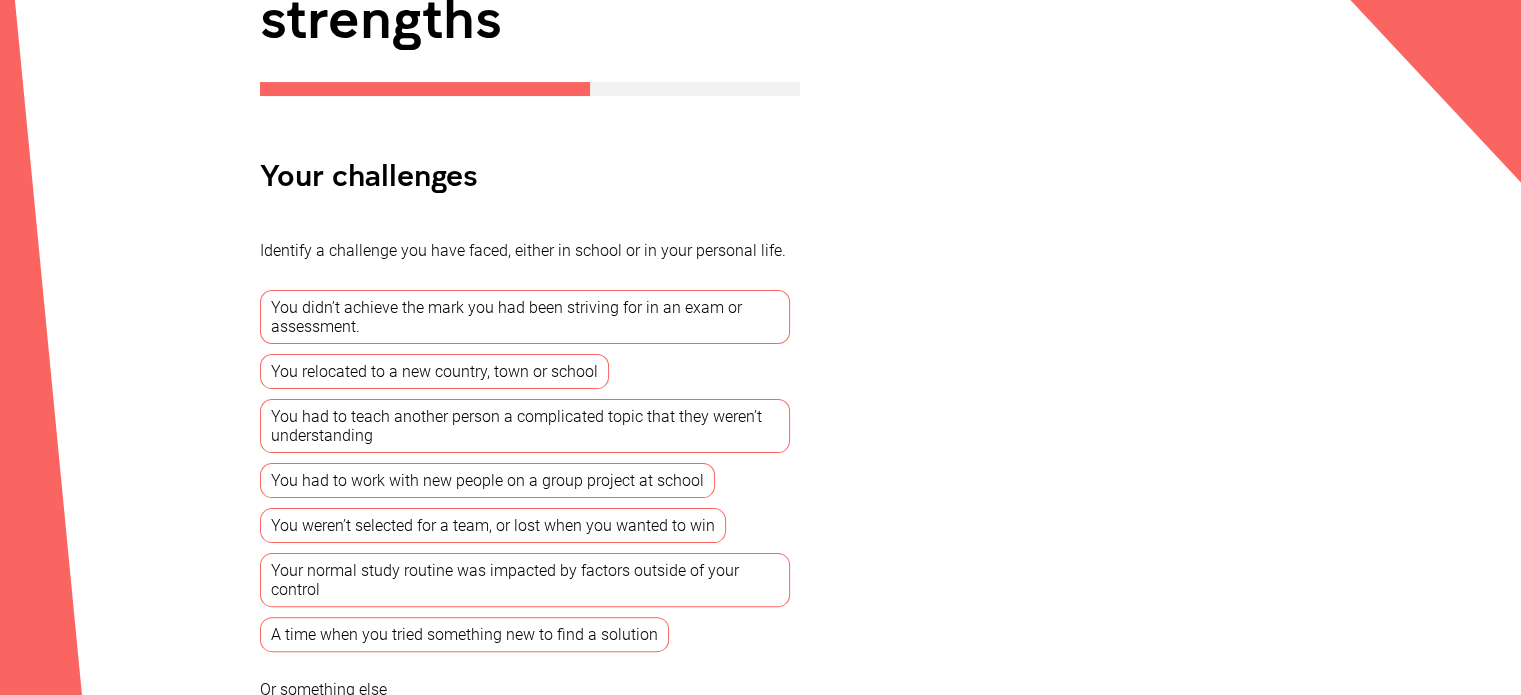 scroll, scrollTop: 404, scrollLeft: 0, axis: vertical 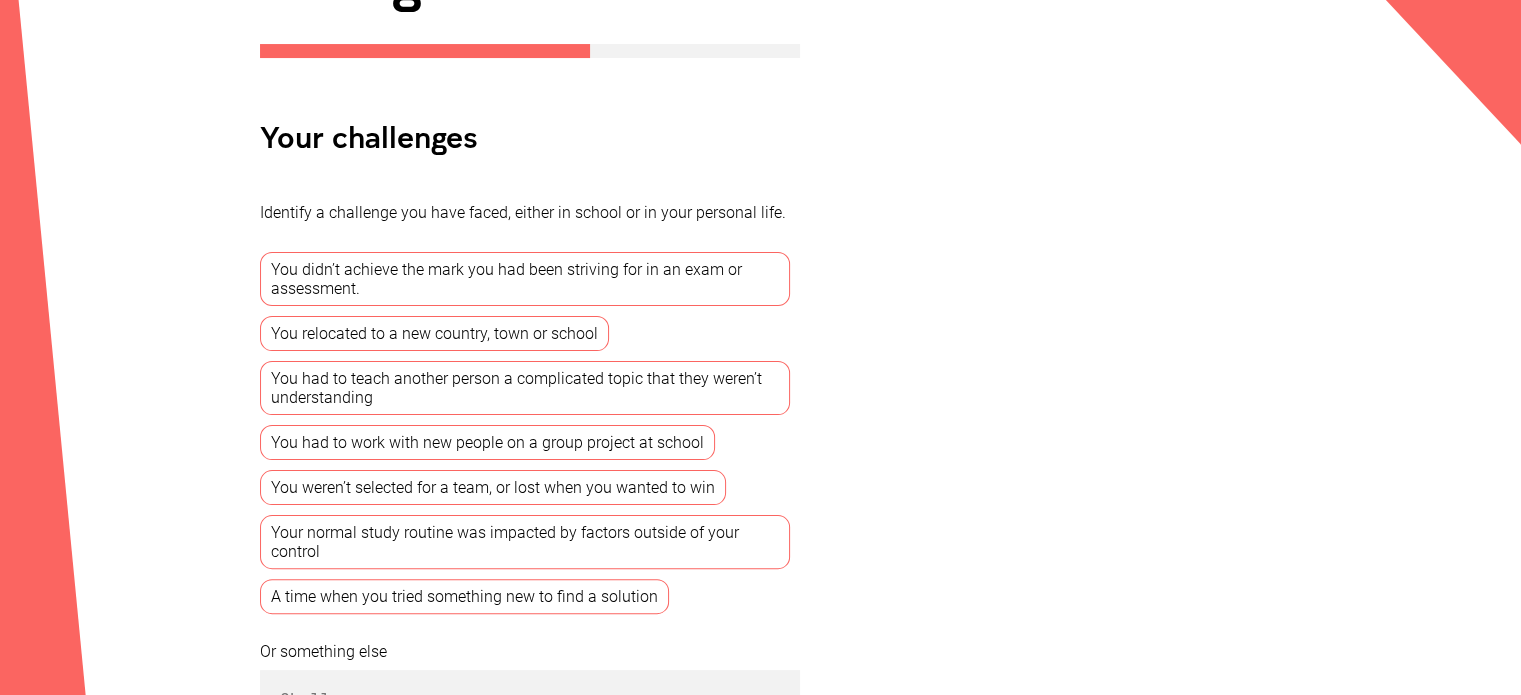 click on "You didn’t achieve the mark you had been striving for in an exam or assessment." at bounding box center (525, 279) 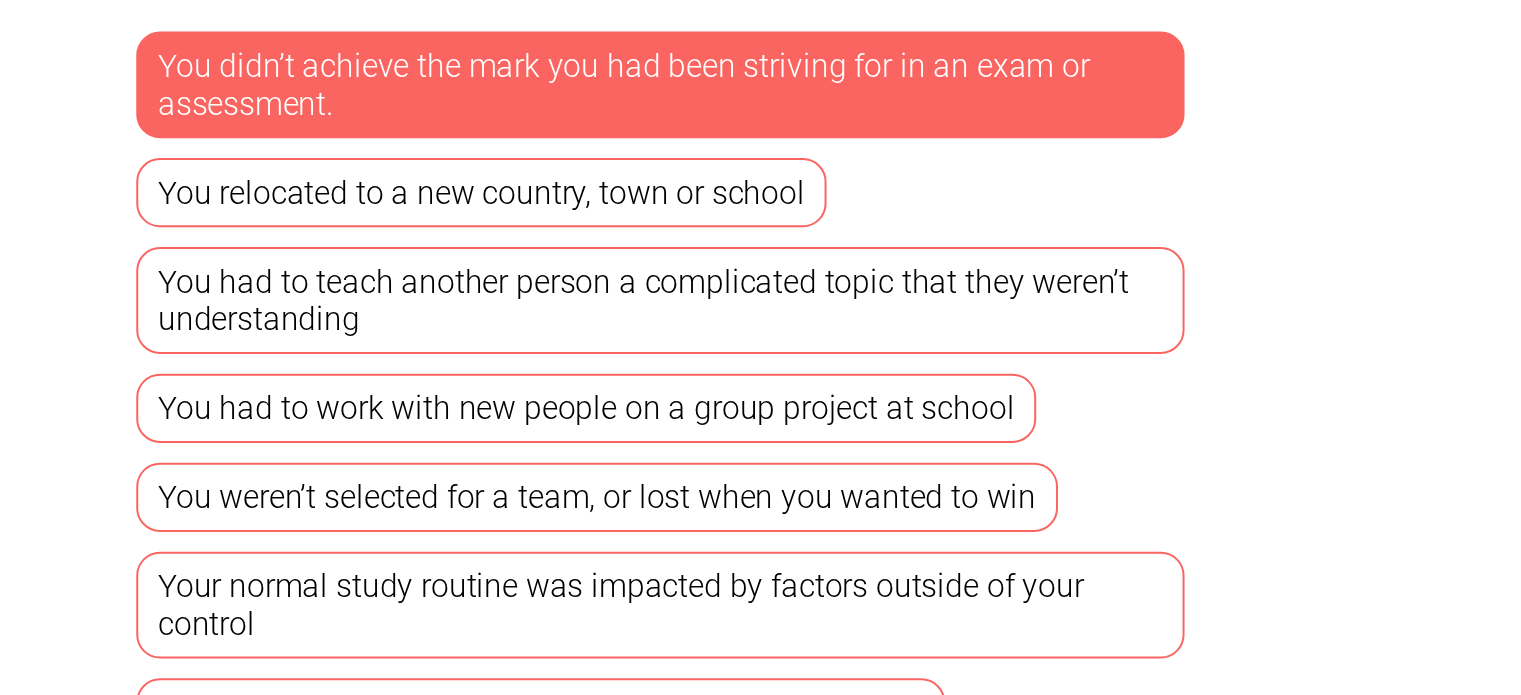 scroll, scrollTop: 404, scrollLeft: 0, axis: vertical 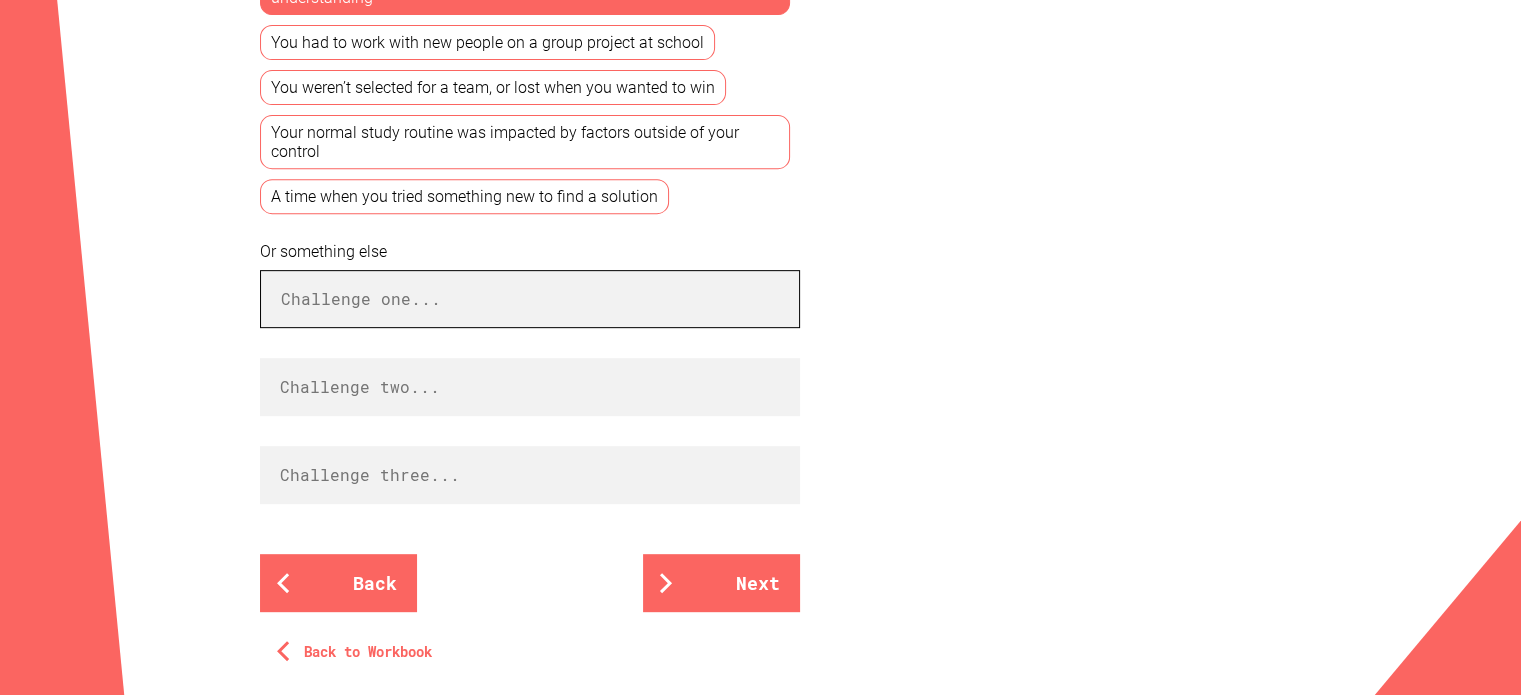 click at bounding box center (530, 299) 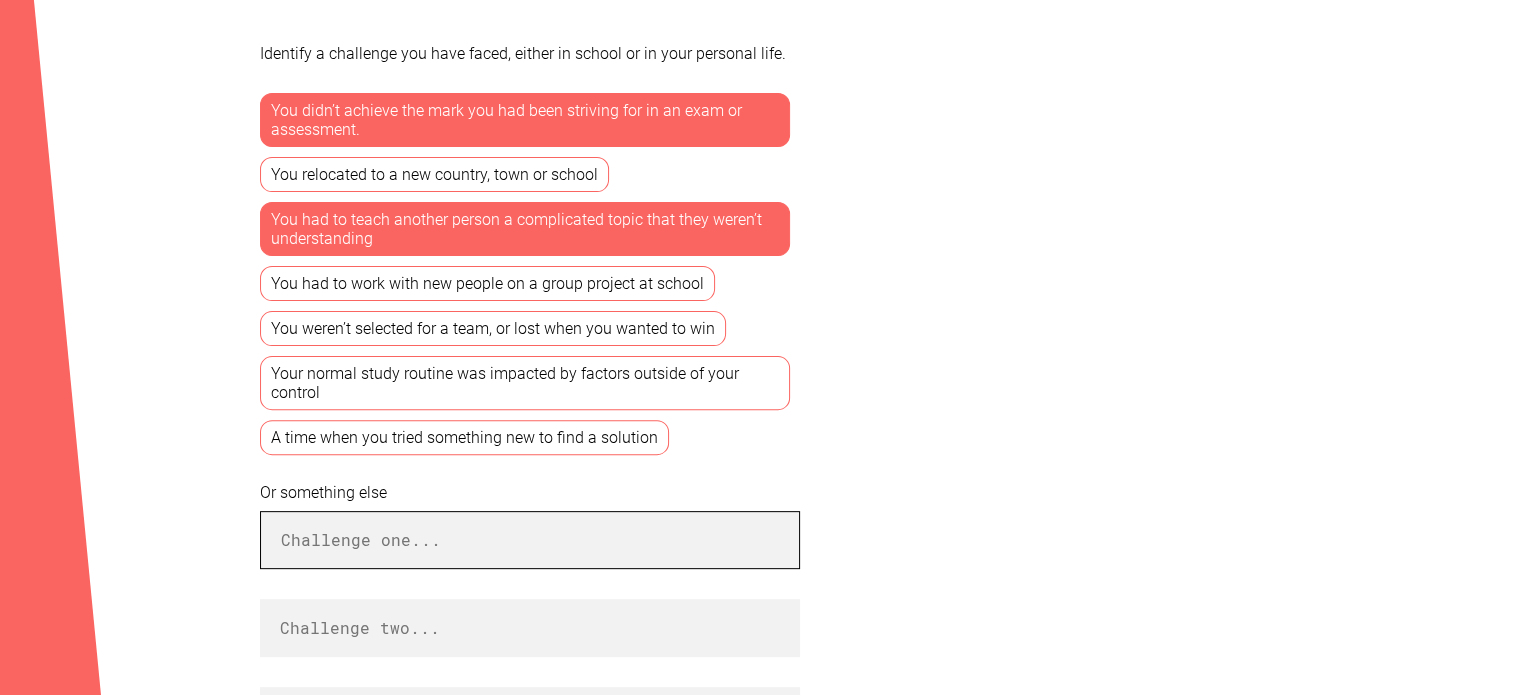 scroll, scrollTop: 504, scrollLeft: 0, axis: vertical 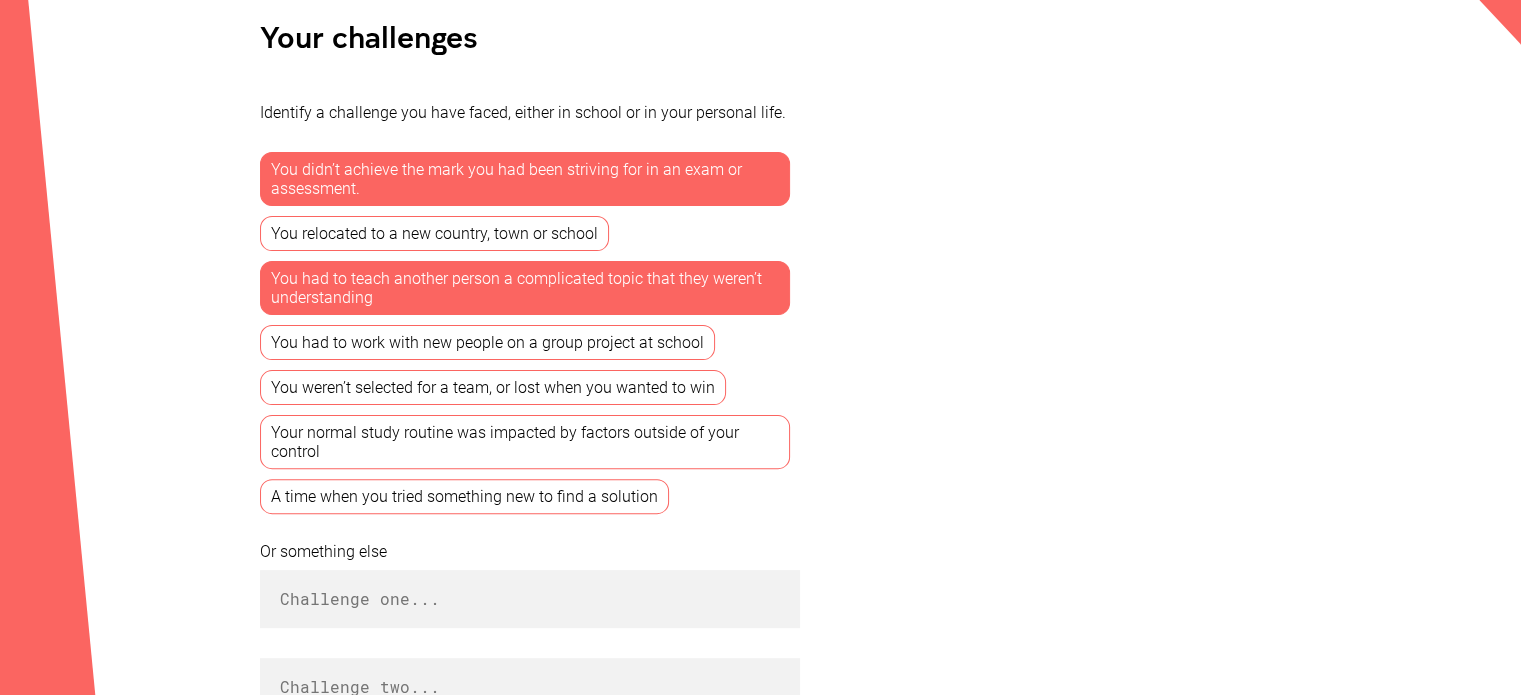 click on "Your learning strengths Your challenges Identify a challenge you have faced, either in school or in your personal life. You didn’t achieve the mark you had been striving for in an exam or assessment. You relocated to a new country, [CITY], or school You had to teach another person a complicated topic that they weren’t understanding You had to work with new people on a group project at school You weren’t selected for a team, or lost when you wanted to win Your normal study routine was impacted by factors outside of your control A time when you tried something new to find a solution Or something else Back Next Back to Workbook © 2024 UNSW Sydney "Nail It!" · CRICOS Provider Code 00098G Privacy Policy ,   About Us" at bounding box center [760, 396] 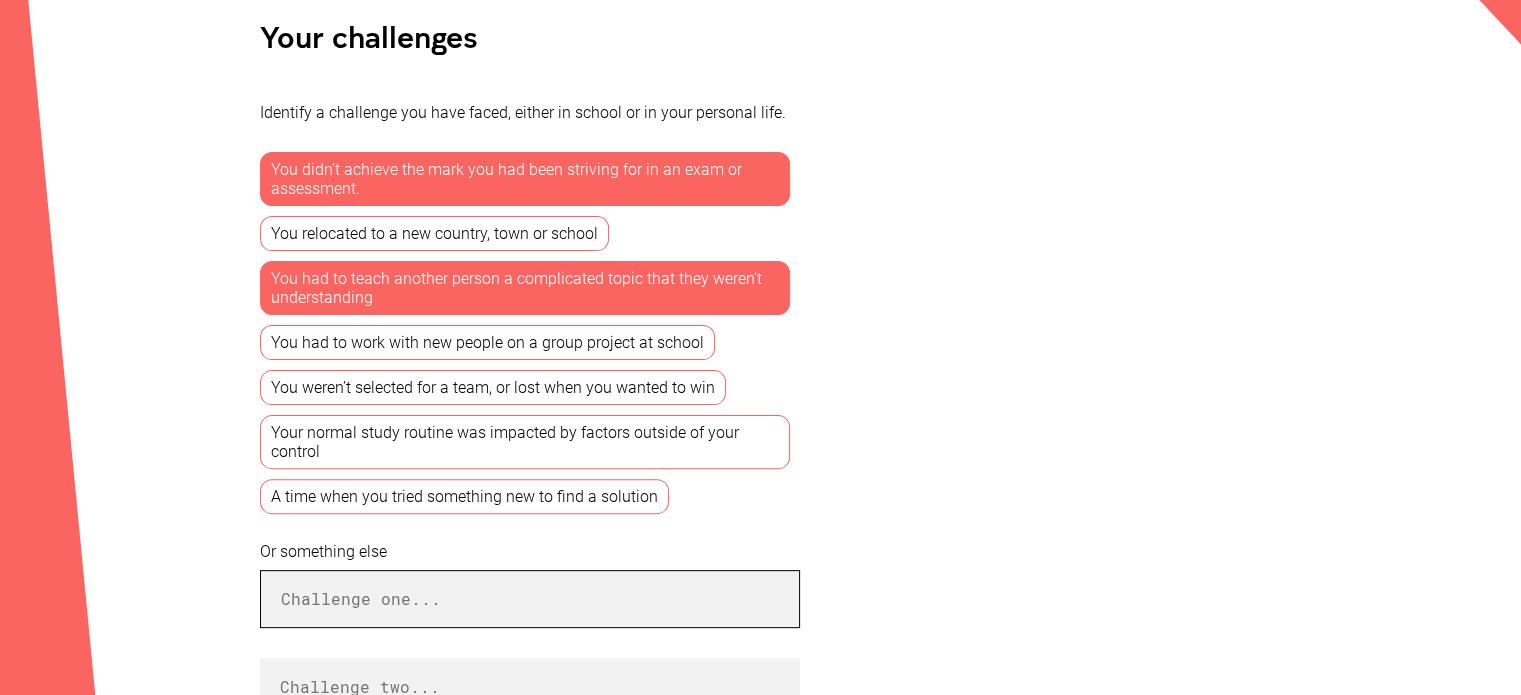 click at bounding box center [530, 599] 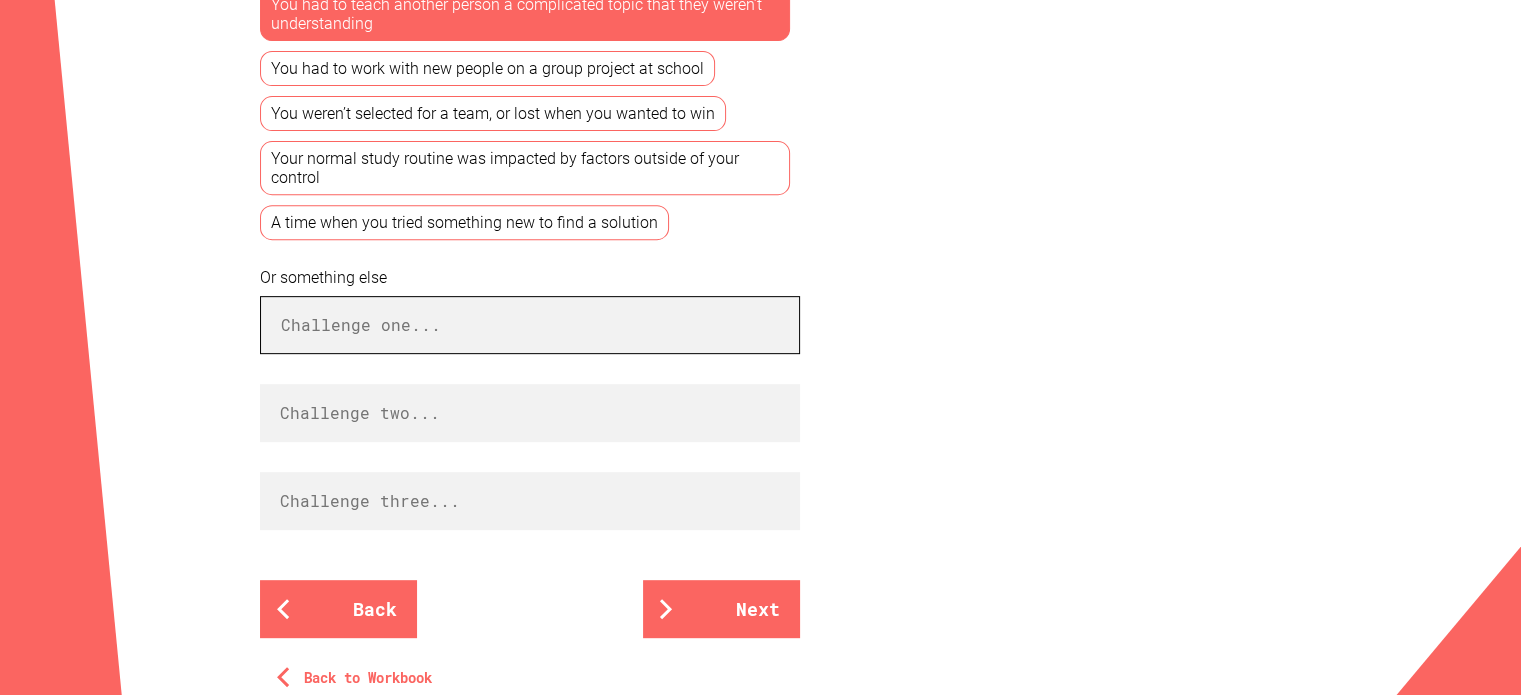 scroll, scrollTop: 804, scrollLeft: 0, axis: vertical 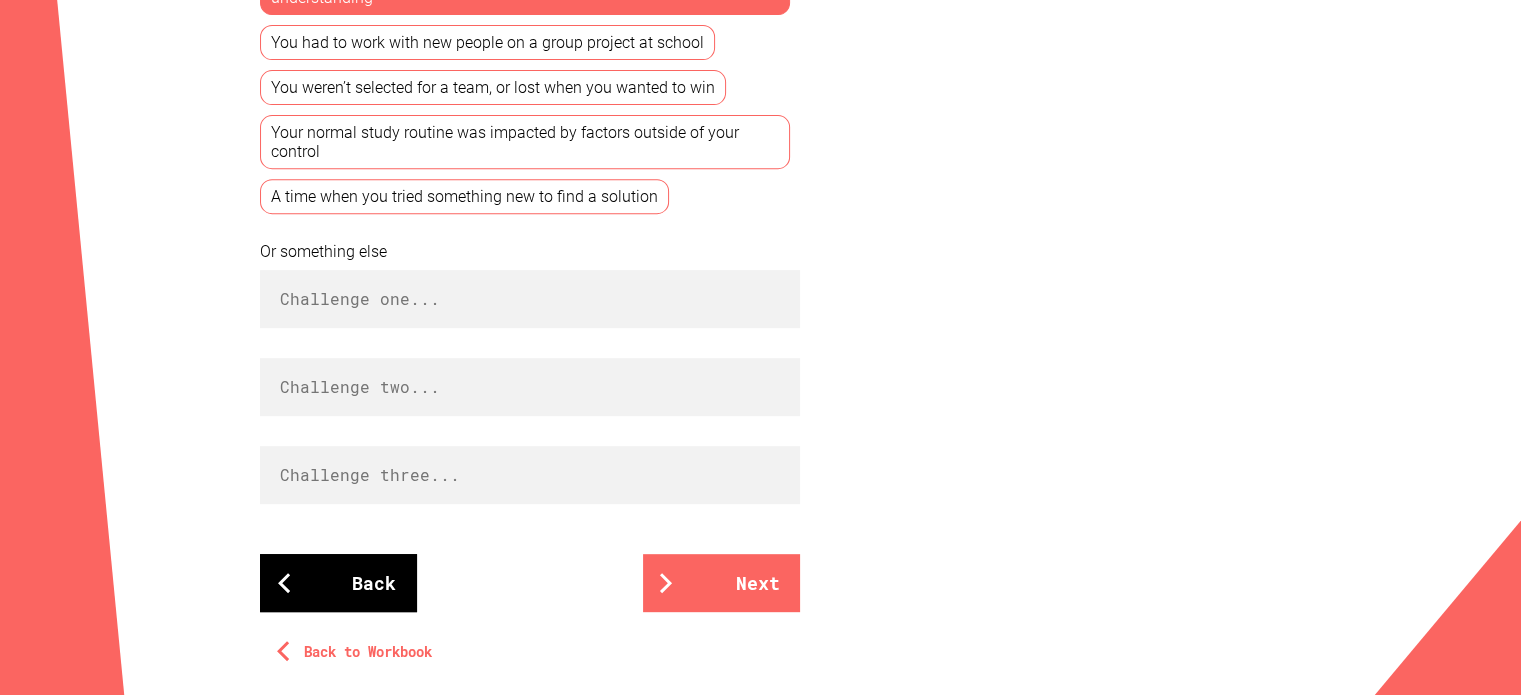 click on "Back" at bounding box center (338, 583) 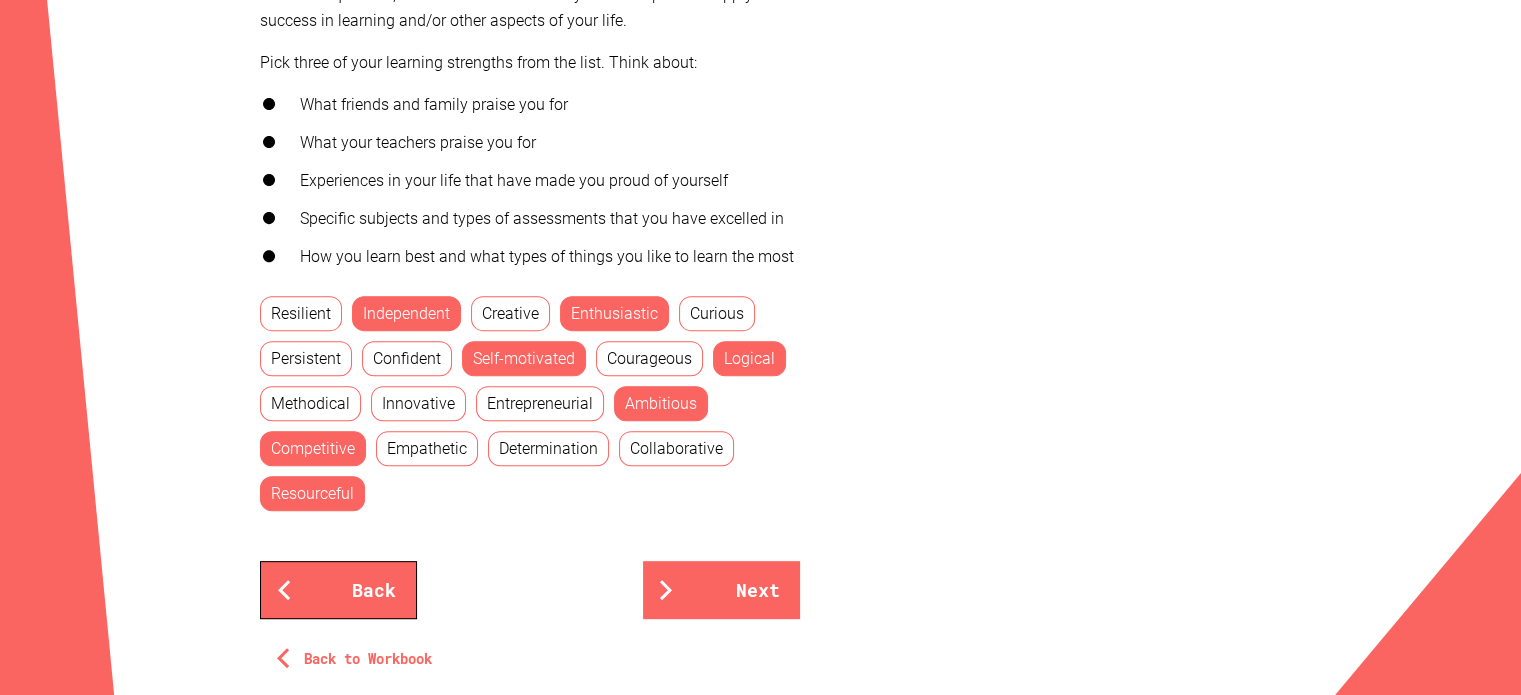 scroll, scrollTop: 900, scrollLeft: 0, axis: vertical 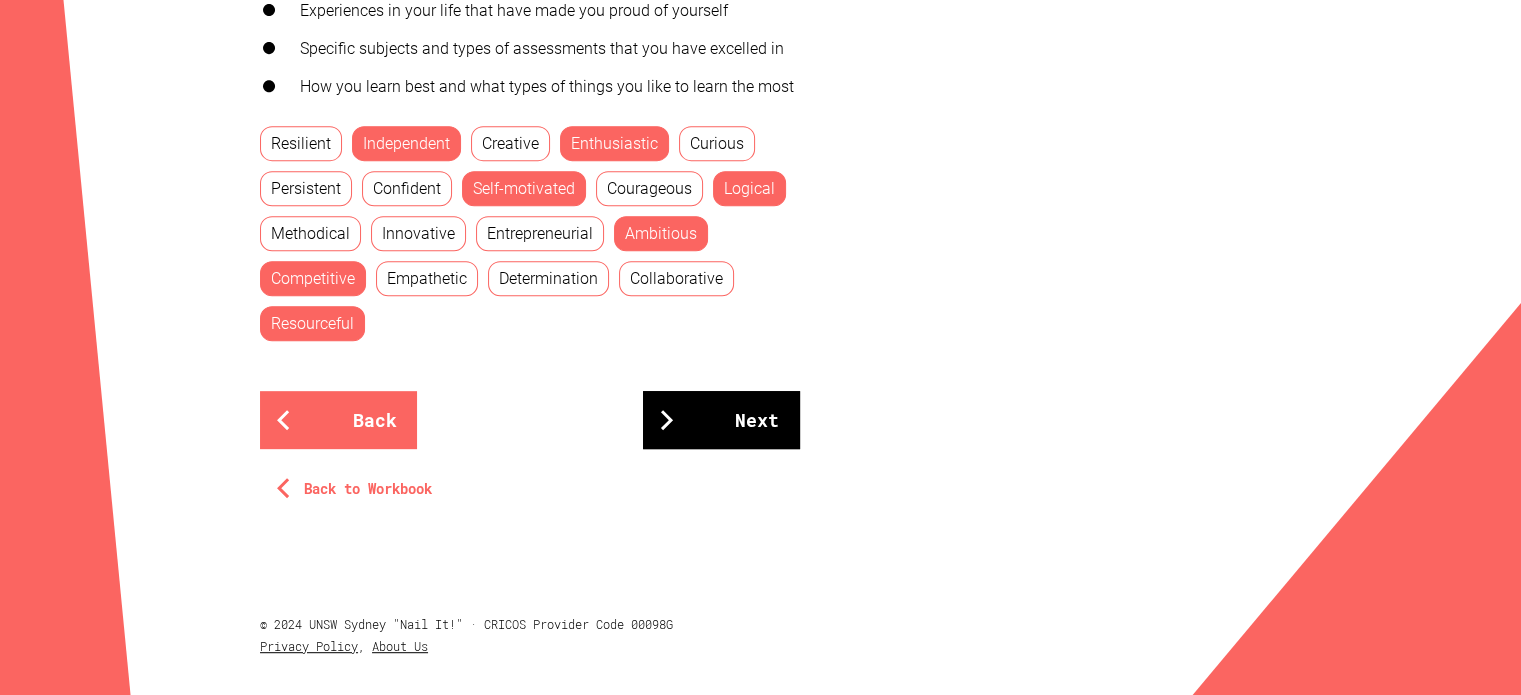 click on "Next" at bounding box center [721, 420] 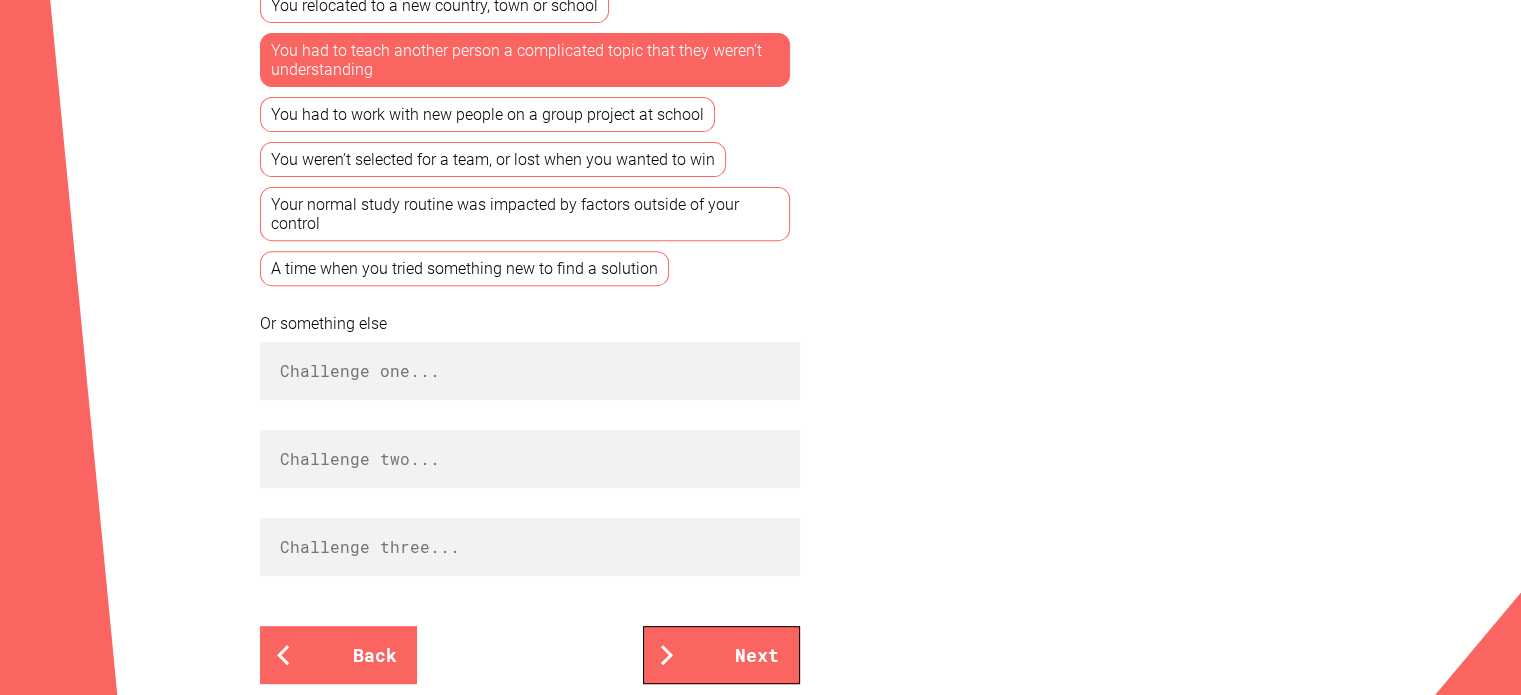 scroll, scrollTop: 800, scrollLeft: 0, axis: vertical 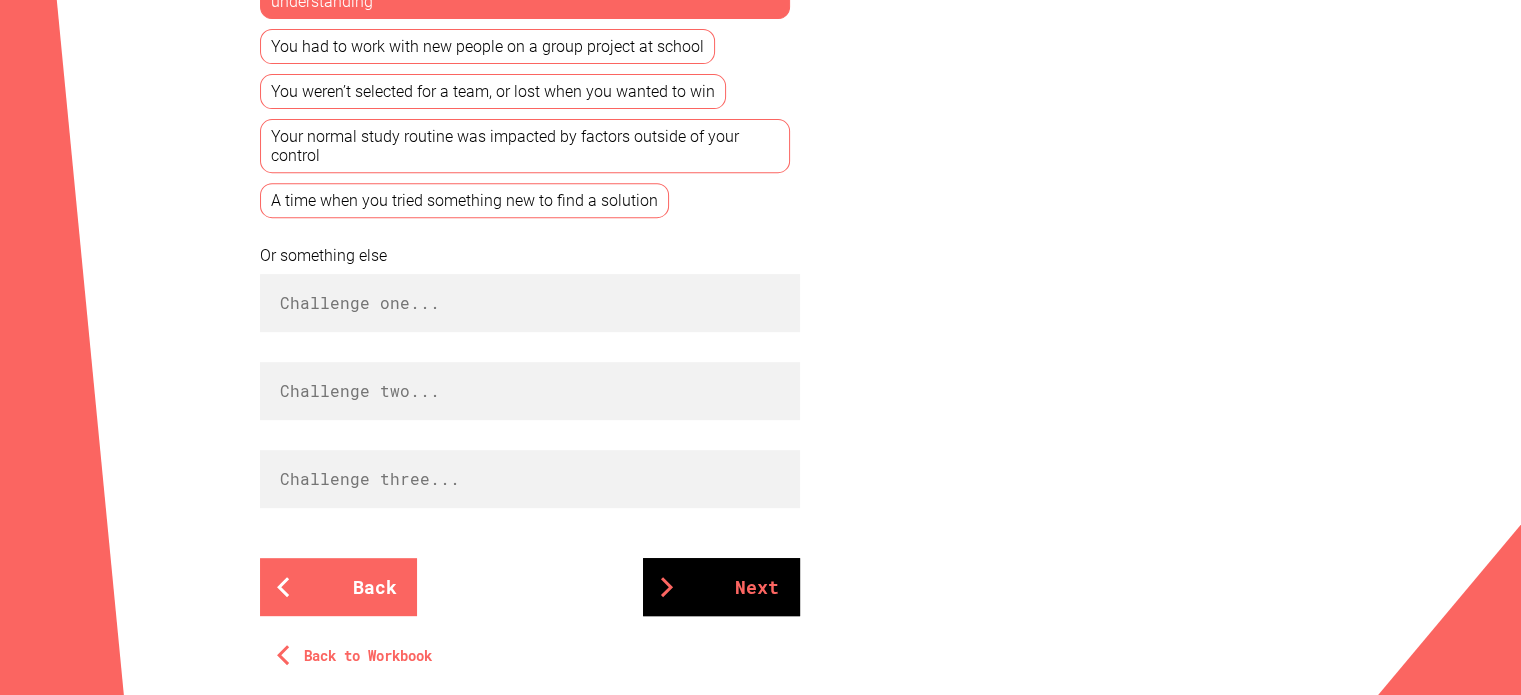 click on "Next" at bounding box center [721, 587] 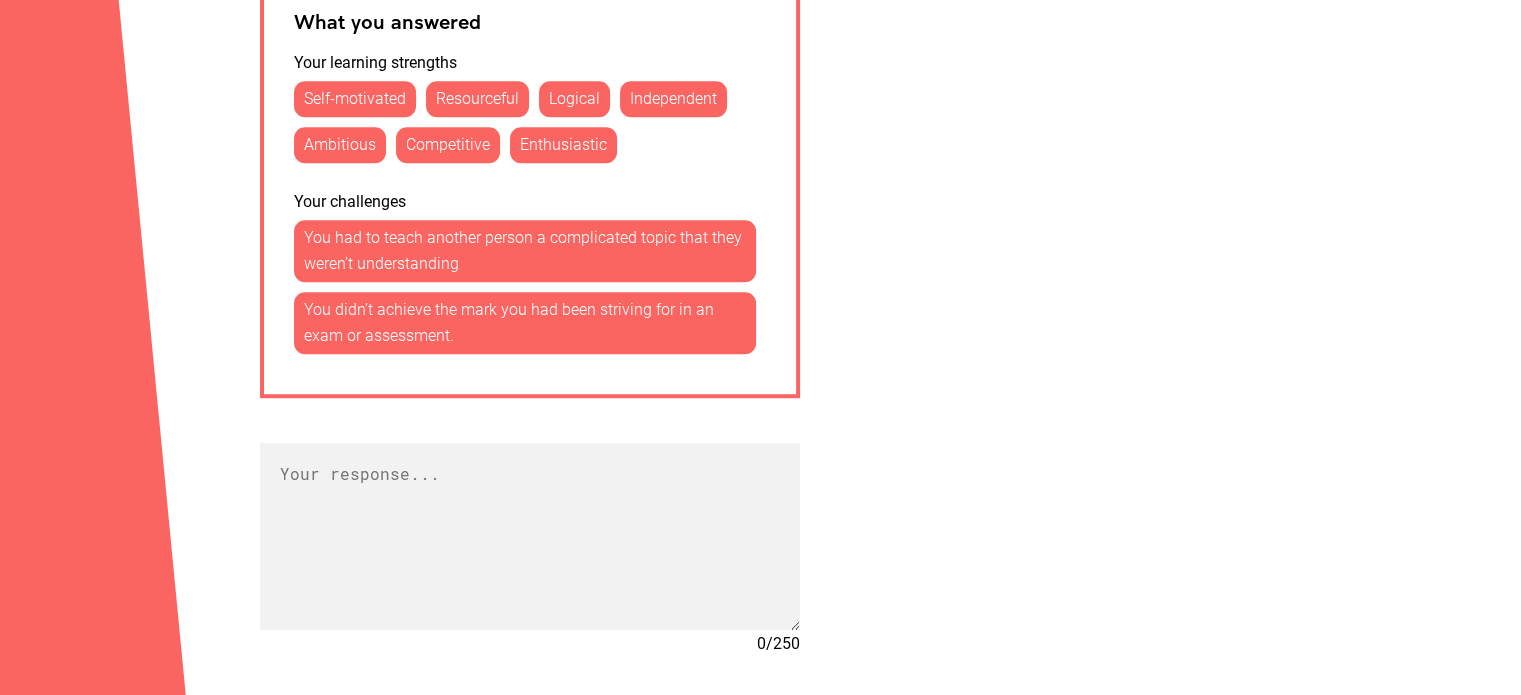 scroll, scrollTop: 1300, scrollLeft: 0, axis: vertical 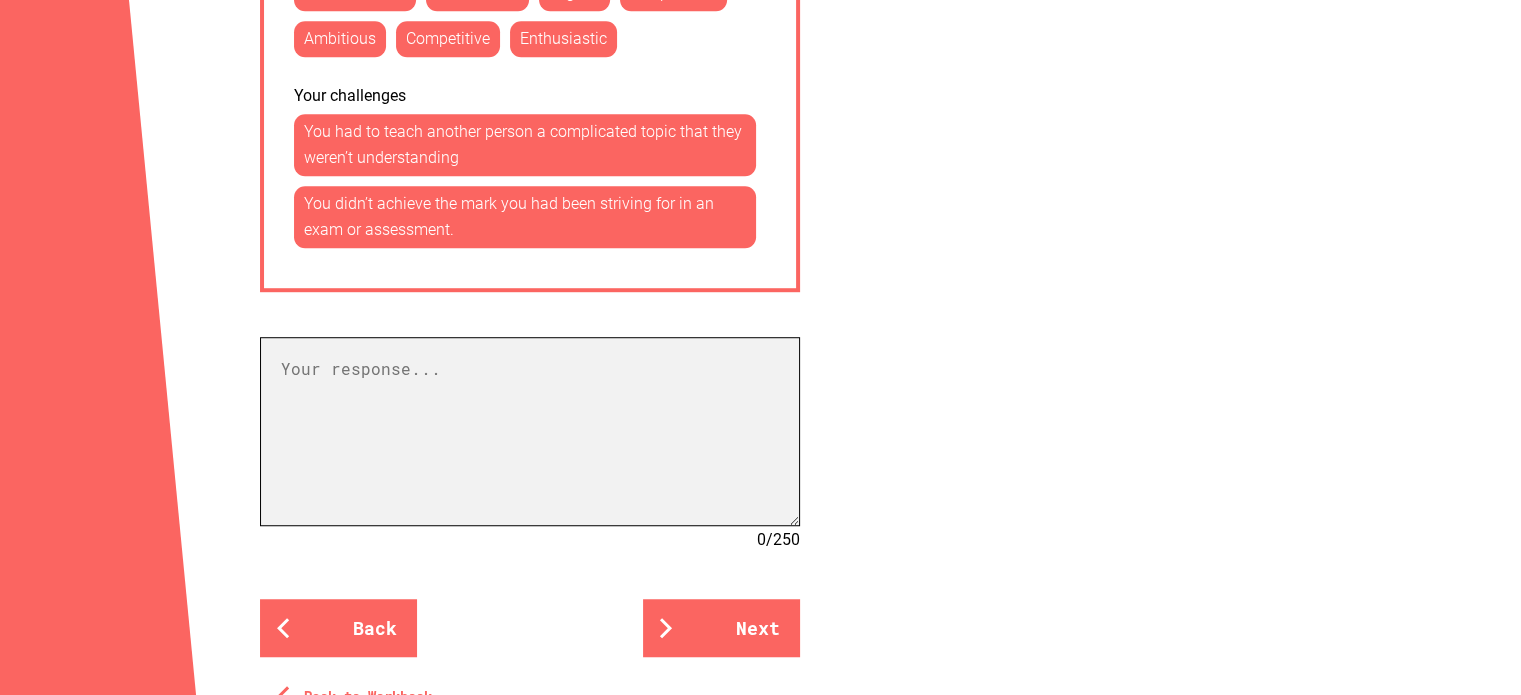 click at bounding box center [530, 431] 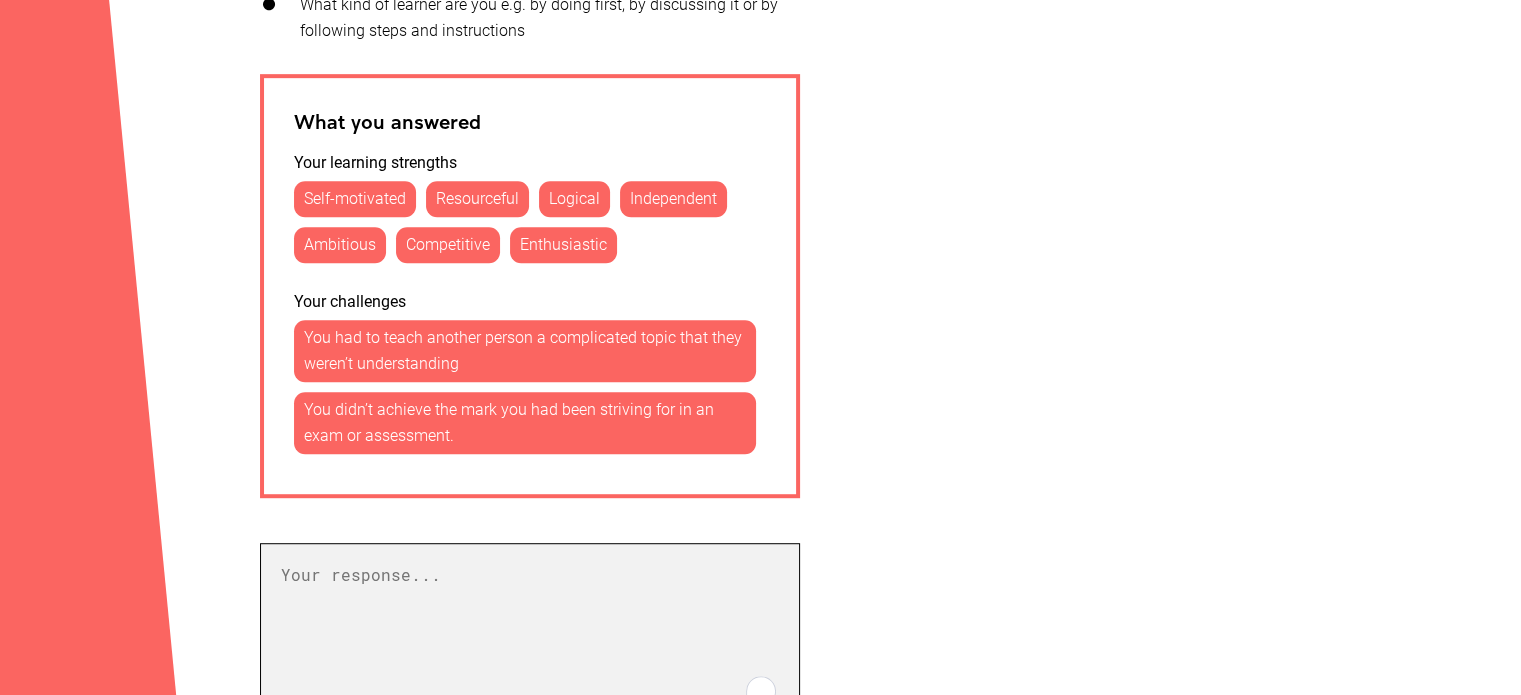 scroll, scrollTop: 1100, scrollLeft: 0, axis: vertical 